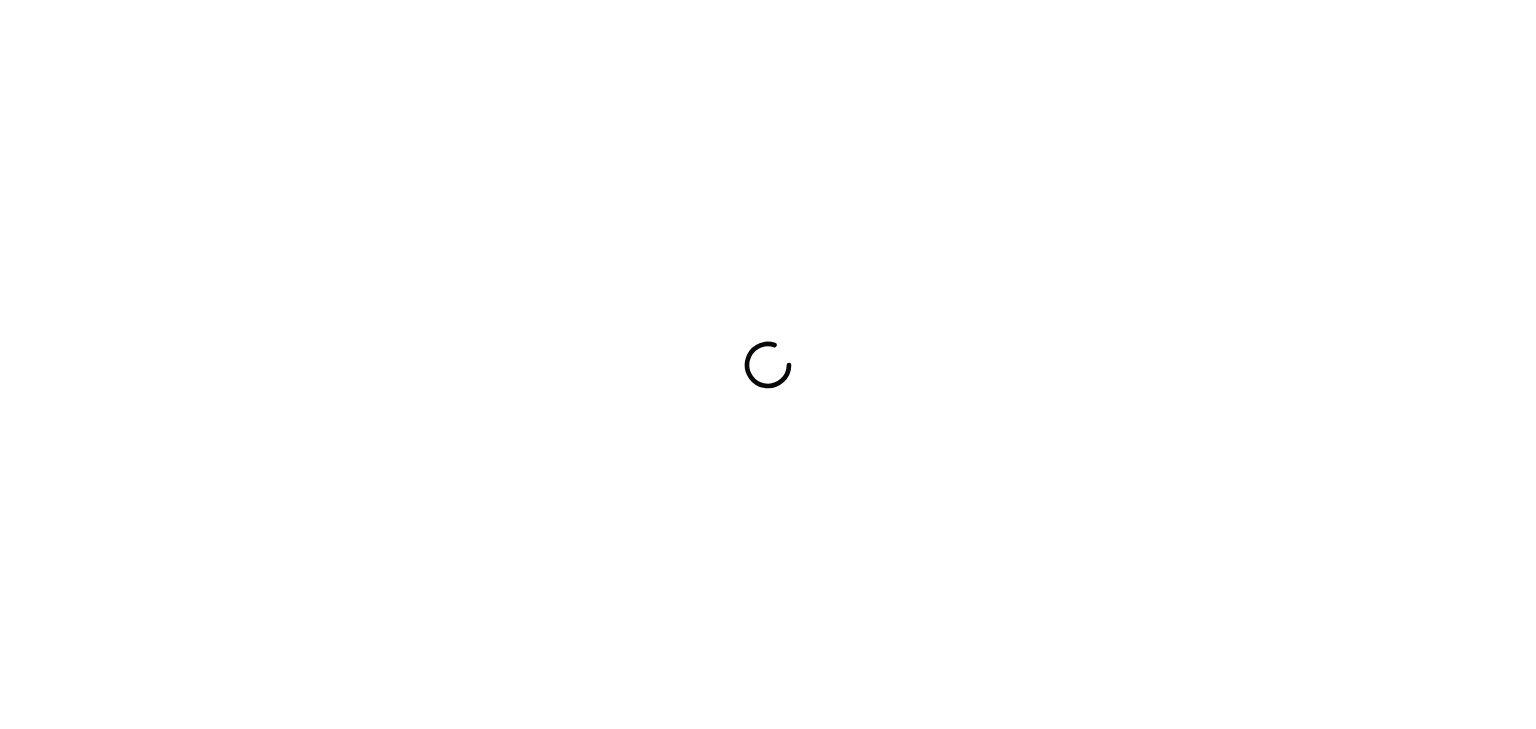scroll, scrollTop: 0, scrollLeft: 0, axis: both 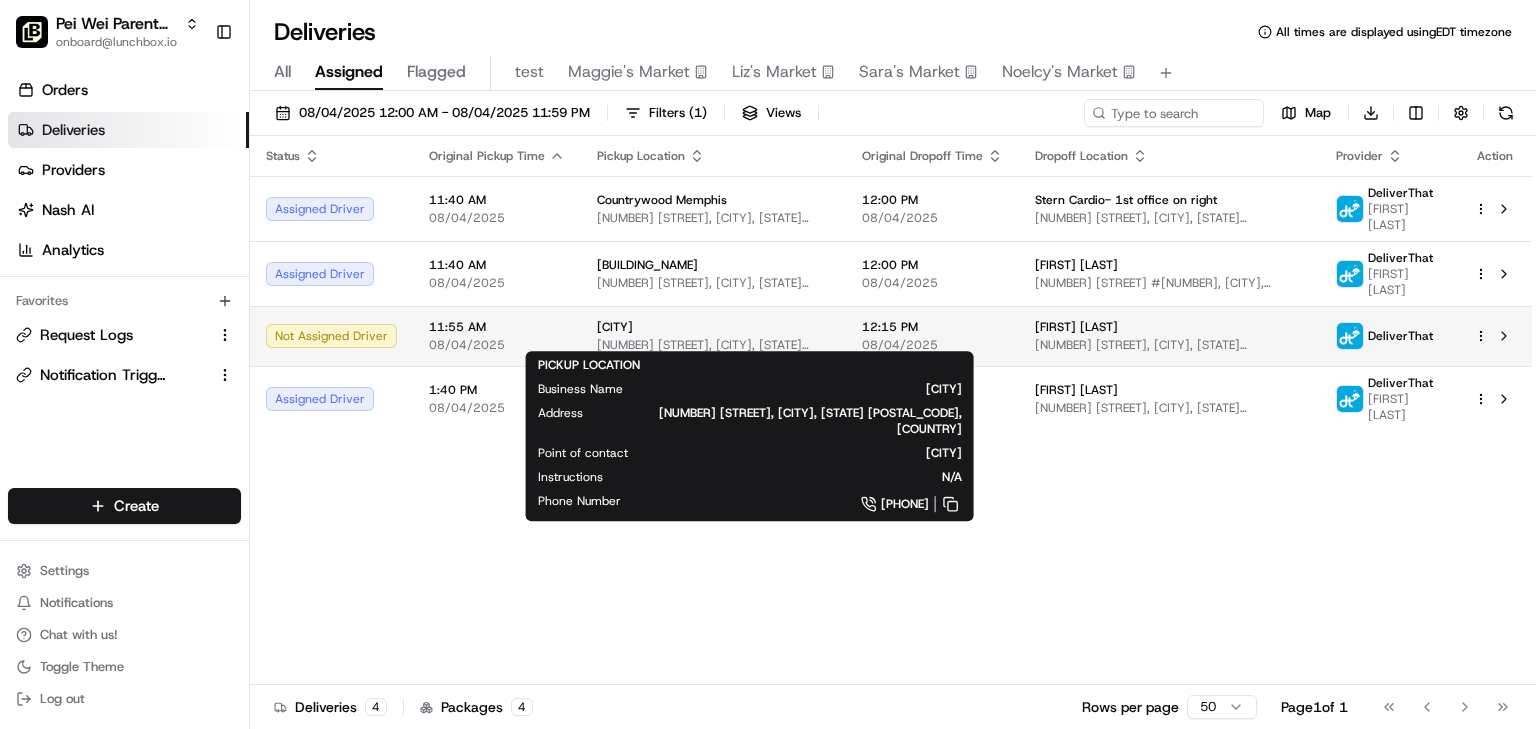 click on "Little Rock 205 N University Ave, Little Rock, AR 72205, USA" at bounding box center [713, 336] 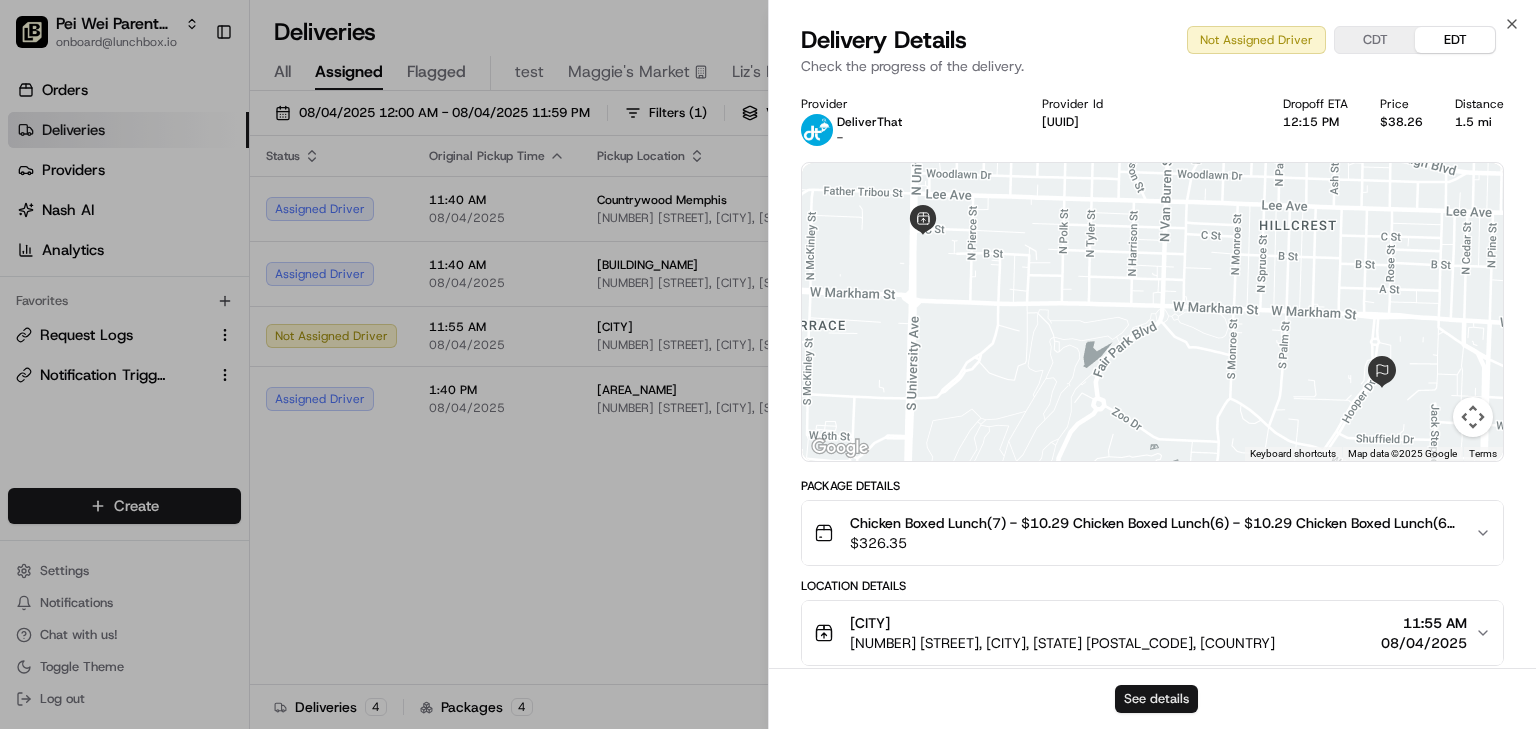 click on "See details" at bounding box center [1156, 699] 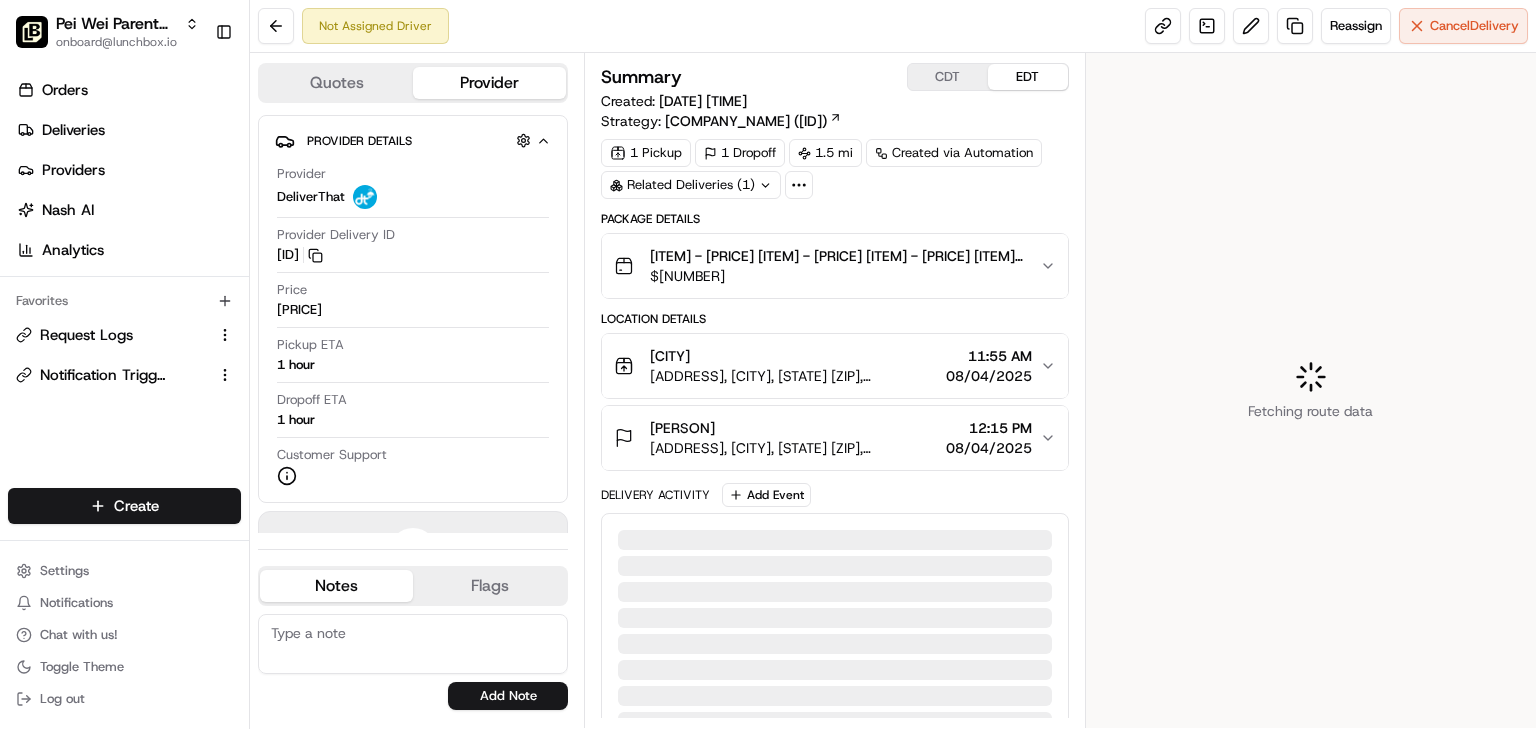 scroll, scrollTop: 0, scrollLeft: 0, axis: both 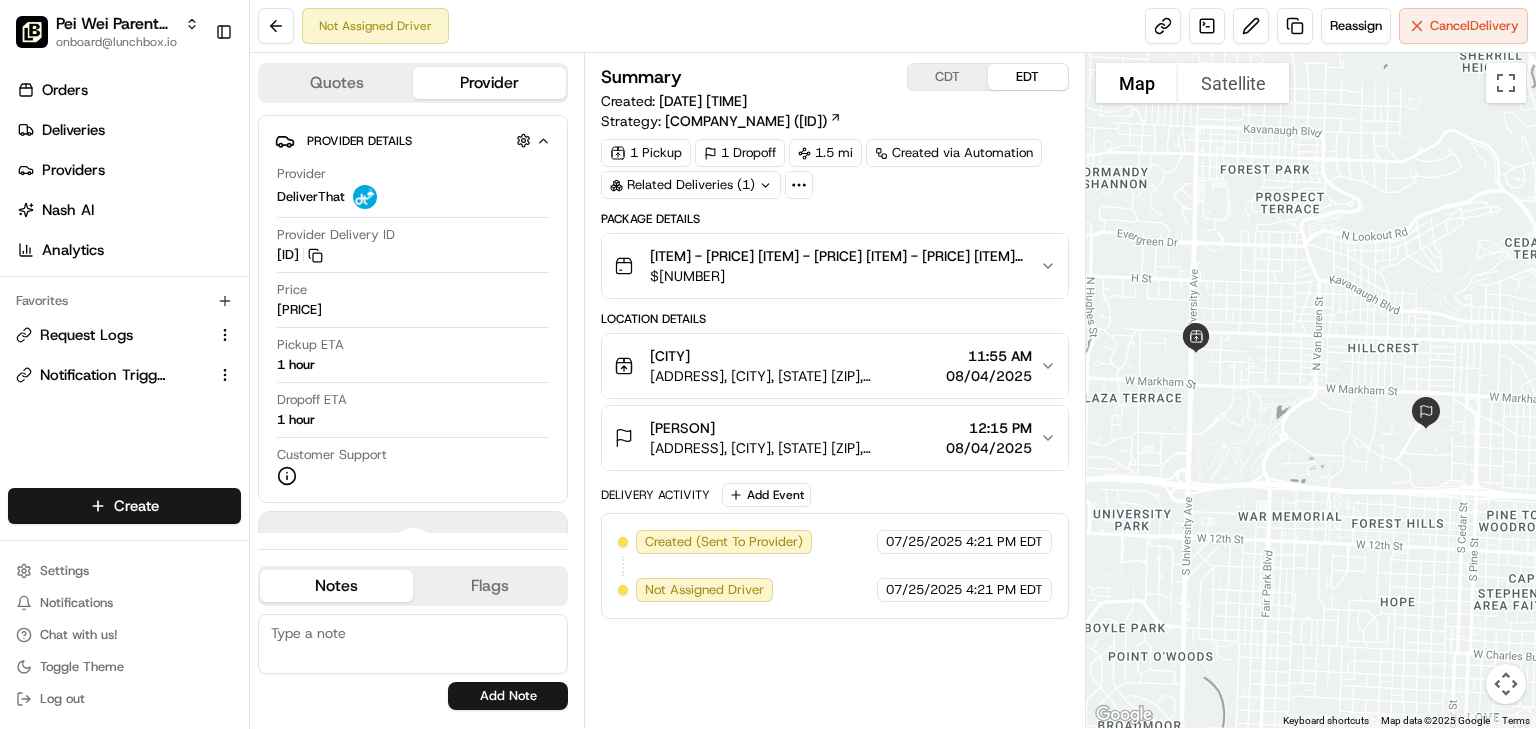click on "CDT" at bounding box center [948, 77] 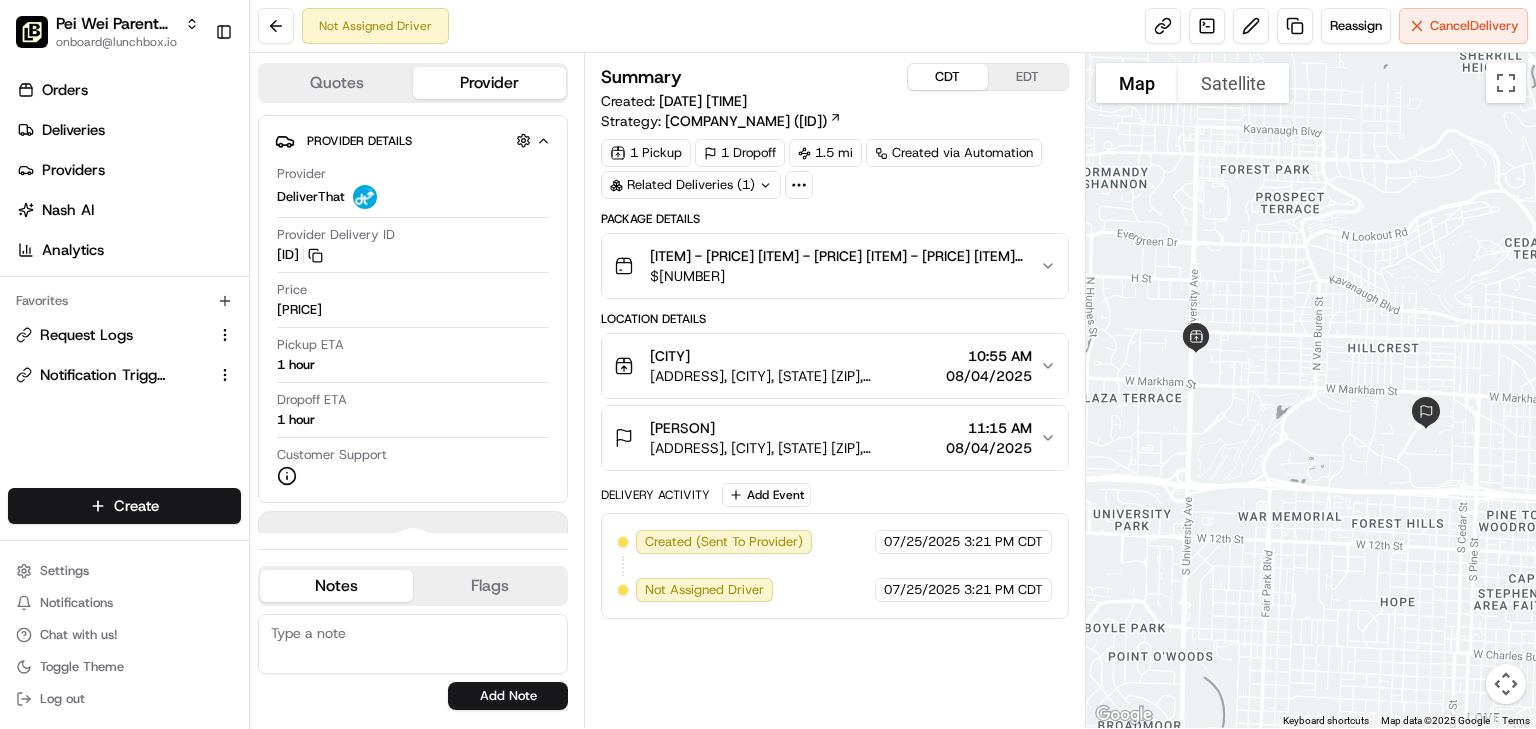 click on "[CITY]" at bounding box center [794, 356] 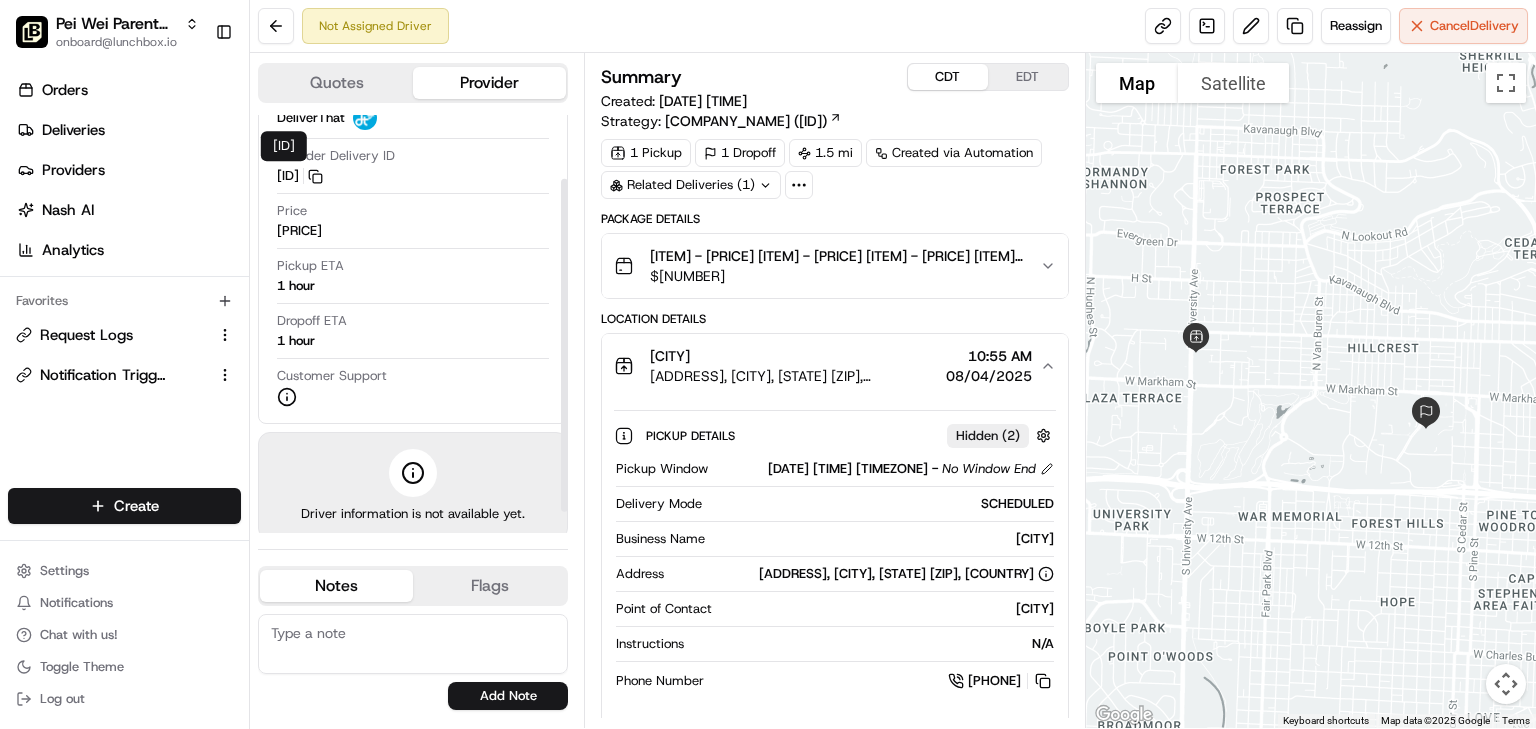 scroll, scrollTop: 80, scrollLeft: 0, axis: vertical 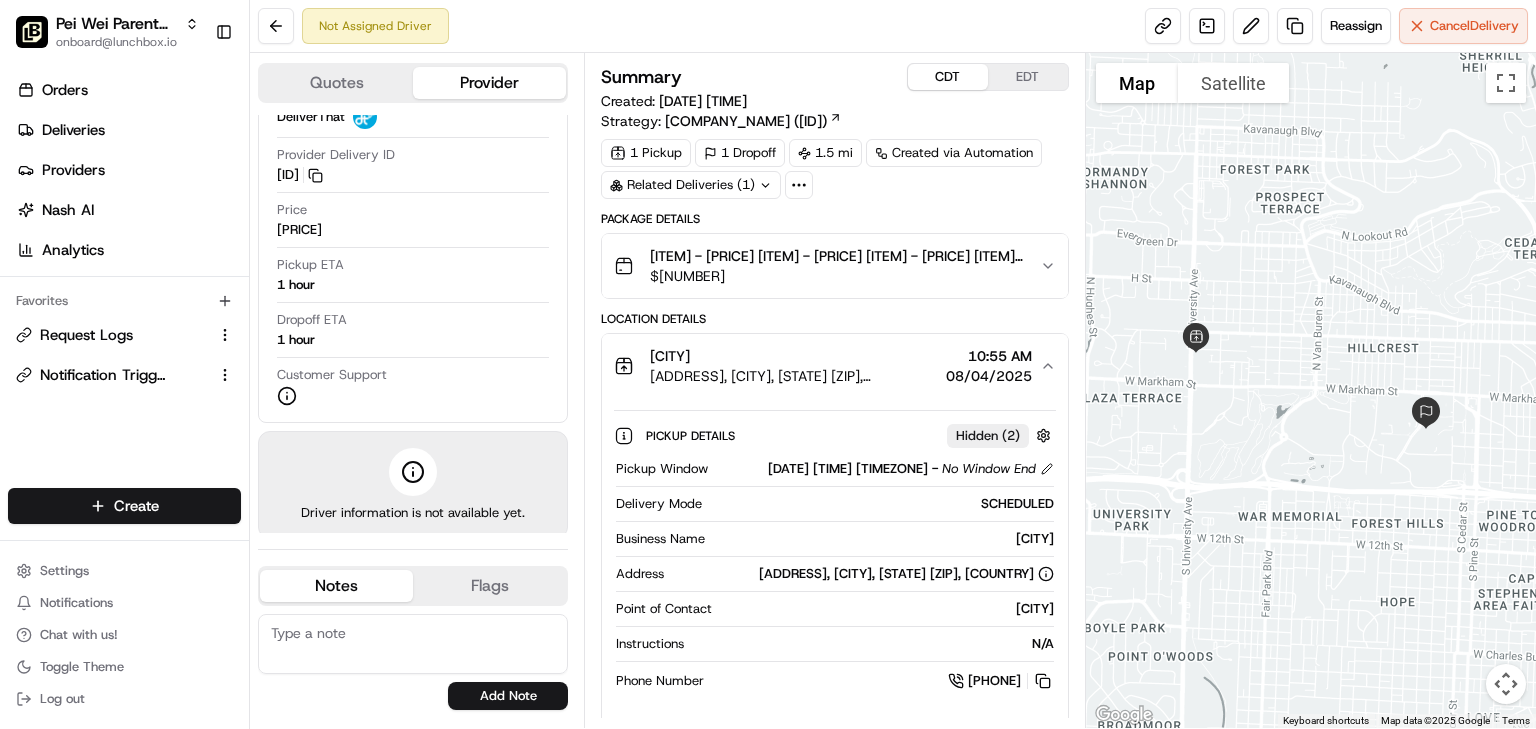 click on "Not Assigned Driver Reassign Cancel  Delivery" at bounding box center [893, 26] 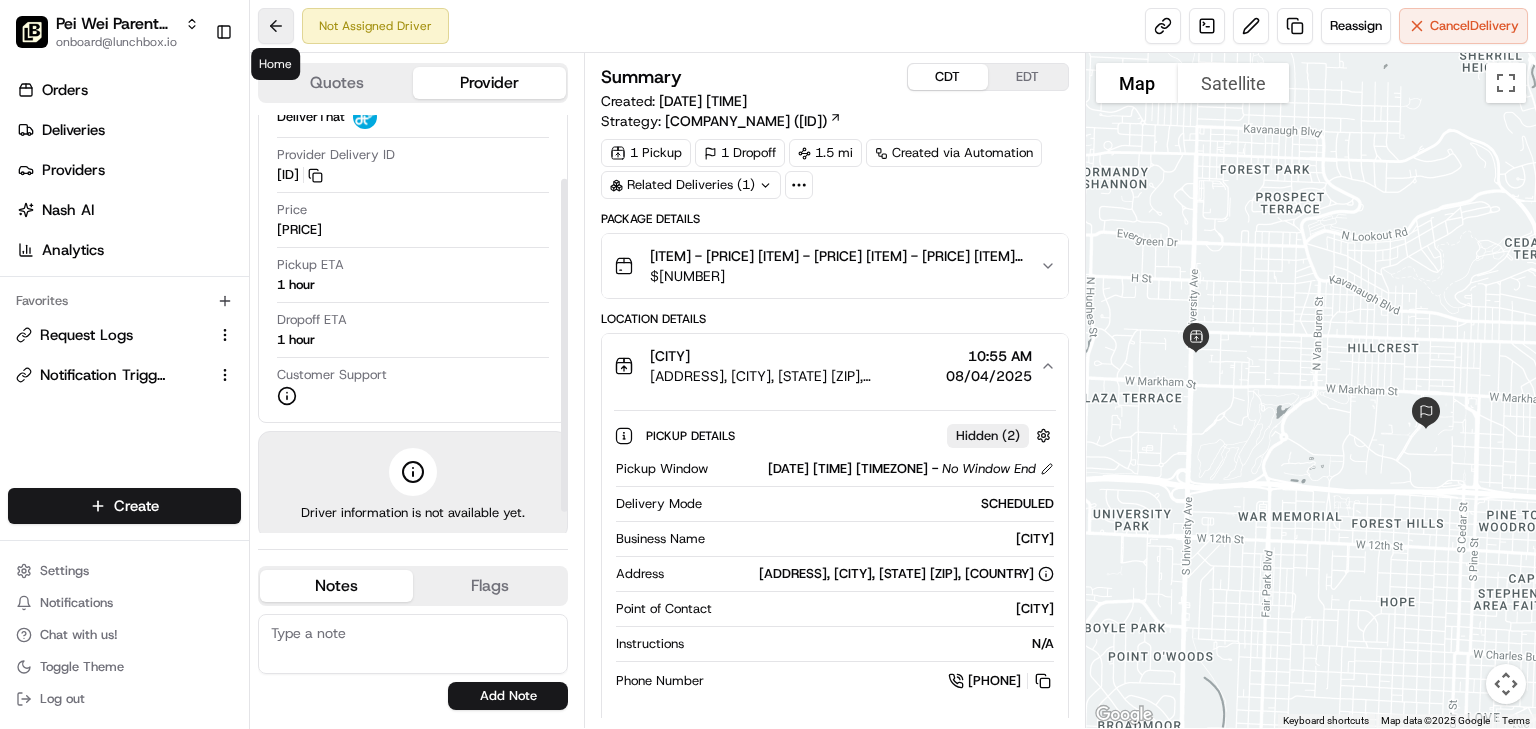 click at bounding box center (276, 26) 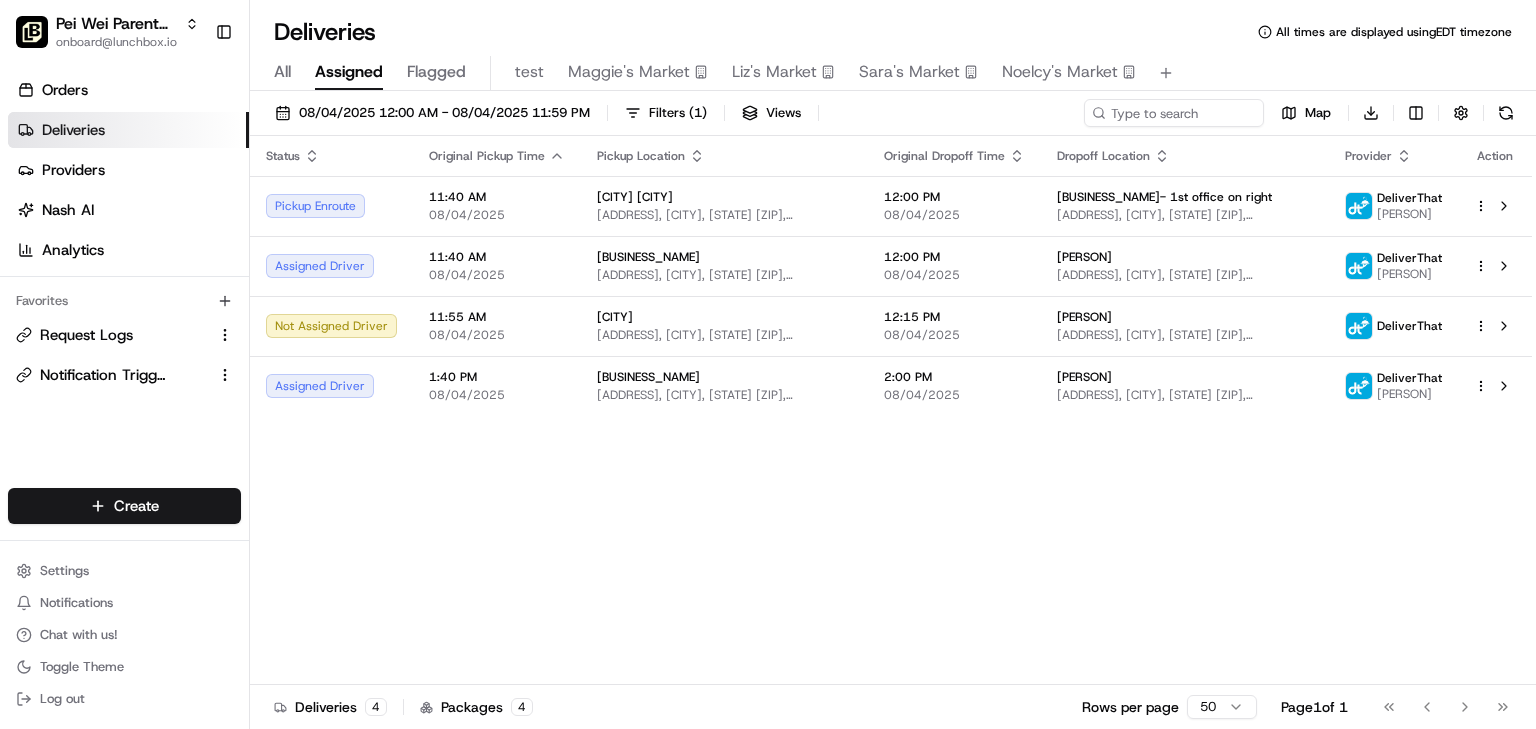 click on "Deliveries All times are displayed using  EDT   timezone All Assigned Flagged test Maggie's Market Liz's Market Sara's Market Noelcy's Market 08/04/2025 12:00 AM - 08/04/2025 11:59 PM Filters ( 1 ) Views Map Download Status Original Pickup Time Pickup Location Original Dropoff Time Dropoff Location Provider Action Pickup Enroute 11:40 AM 08/04/2025 Countrywood Memphis 2257 N Germantown Pkwy, Cordova, TN 38016, USA 12:00 PM 08/04/2025 Stern Cardio- 1st office on right 8060 Wolf River Blvd, Germantown, TN 38138, USA DeliverThat Kathy Ruiz Assigned Driver 11:40 AM 08/04/2025 Quail Brook Plaza 4401 W Memorial Rd, Oklahoma City, OK 73134, USA 12:00 PM 08/04/2025 Hunter Guymon 3525 NW 56th St #100d, Oklahoma City, OK 73112, USA DeliverThat Bennie Riddles Not Assigned Driver 11:55 AM 08/04/2025 Little Rock 205 N University Ave, Little Rock, AR 72205, USA 12:15 PM 08/04/2025 Channon English 324 Uams Campus Dr, Little Rock, AR 72205, USA DeliverThat Assigned Driver 1:40 PM 08/04/2025 Raintree 2:00 PM 08/04/2025 4 4 50" at bounding box center (893, 364) 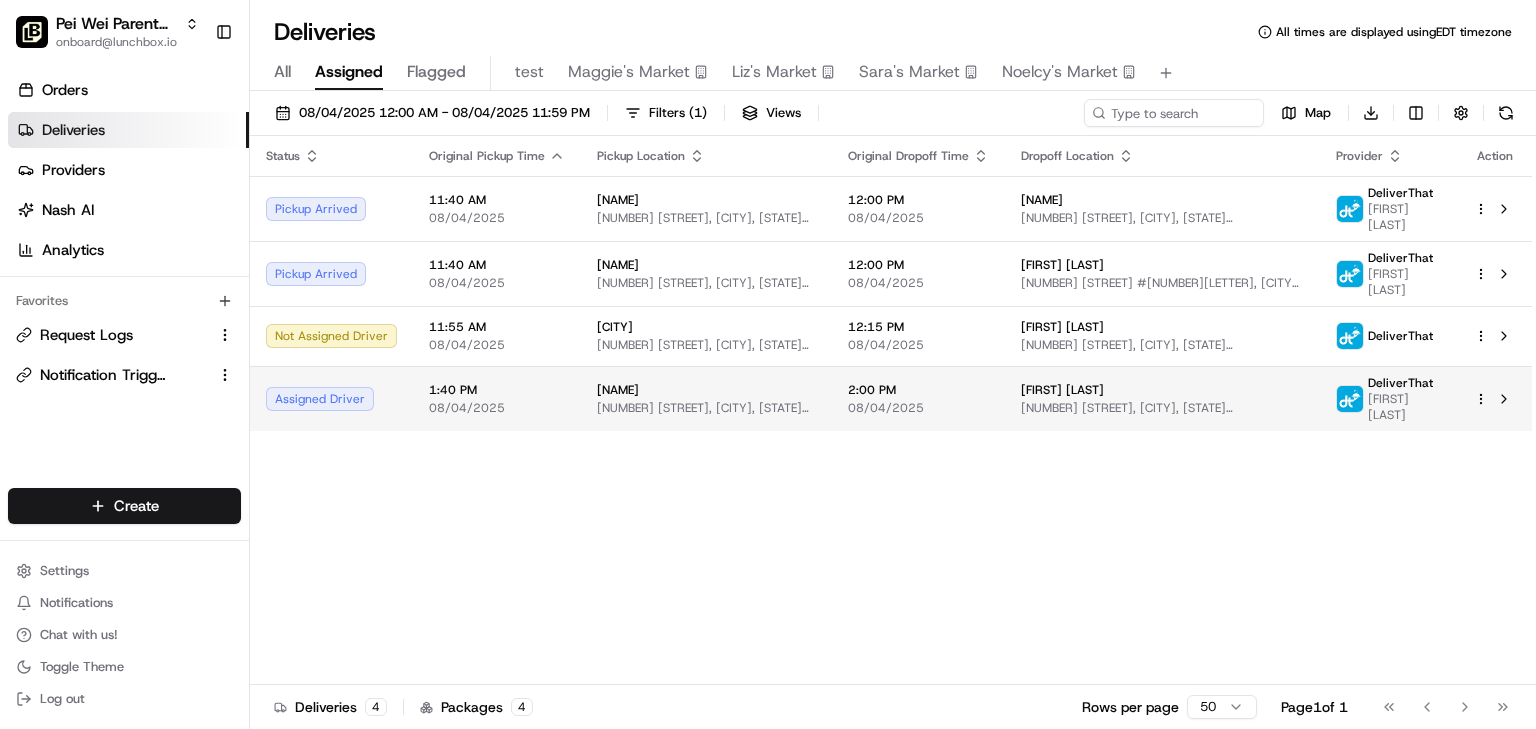scroll, scrollTop: 0, scrollLeft: 0, axis: both 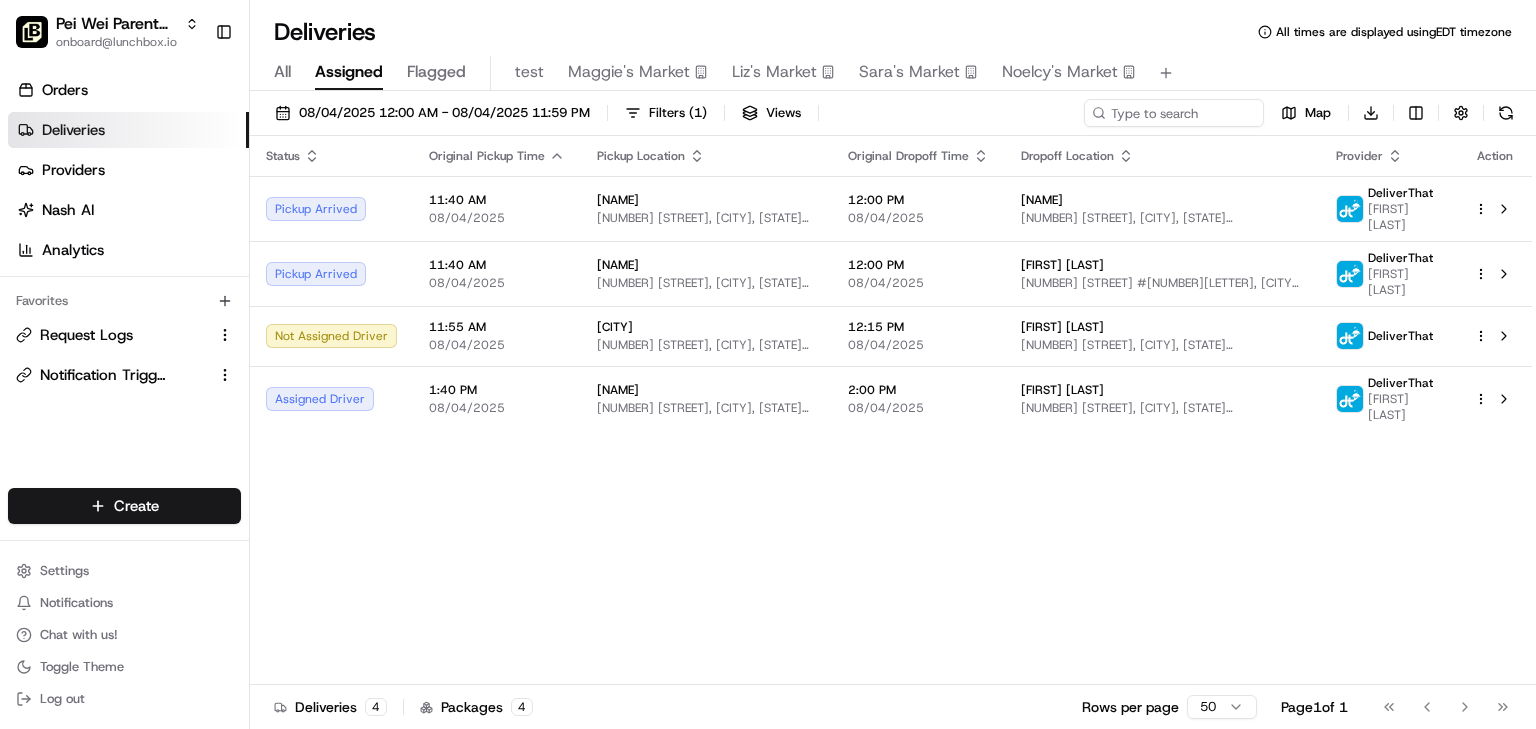 click on "Status Original Pickup Time Pickup Location Original Dropoff Time Dropoff Location Provider Action Pickup Arrived 11:40 AM 08/04/2025 Countrywood Memphis 2257 N Germantown Pkwy, Cordova, TN 38016, USA 12:00 PM 08/04/2025 Stern Cardio- 1st office on right 8060 Wolf River Blvd, Germantown, TN 38138, USA DeliverThat Kathy Ruiz Pickup Arrived 11:40 AM 08/04/2025 Quail Brook Plaza 4401 W Memorial Rd, Oklahoma City, OK 73134, USA 12:00 PM 08/04/2025 Hunter Guymon 3525 NW 56th St #100d, Oklahoma City, OK 73112, USA DeliverThat Bennie Riddles Not Assigned Driver 11:55 AM 08/04/2025 Little Rock 205 N University Ave, Little Rock, AR 72205, USA 12:15 PM 08/04/2025 Channon English 324 Uams Campus Dr, Little Rock, AR 72205, USA DeliverThat Assigned Driver 1:40 PM 08/04/2025 Raintree 8700 E Raintree Dr, Scottsdale, AZ 85260, USA 2:00 PM 08/04/2025 Rachel Grover 7681 E Gray Rd, Scottsdale, AZ 85260, USA DeliverThat Lucian Matney" at bounding box center [891, 410] 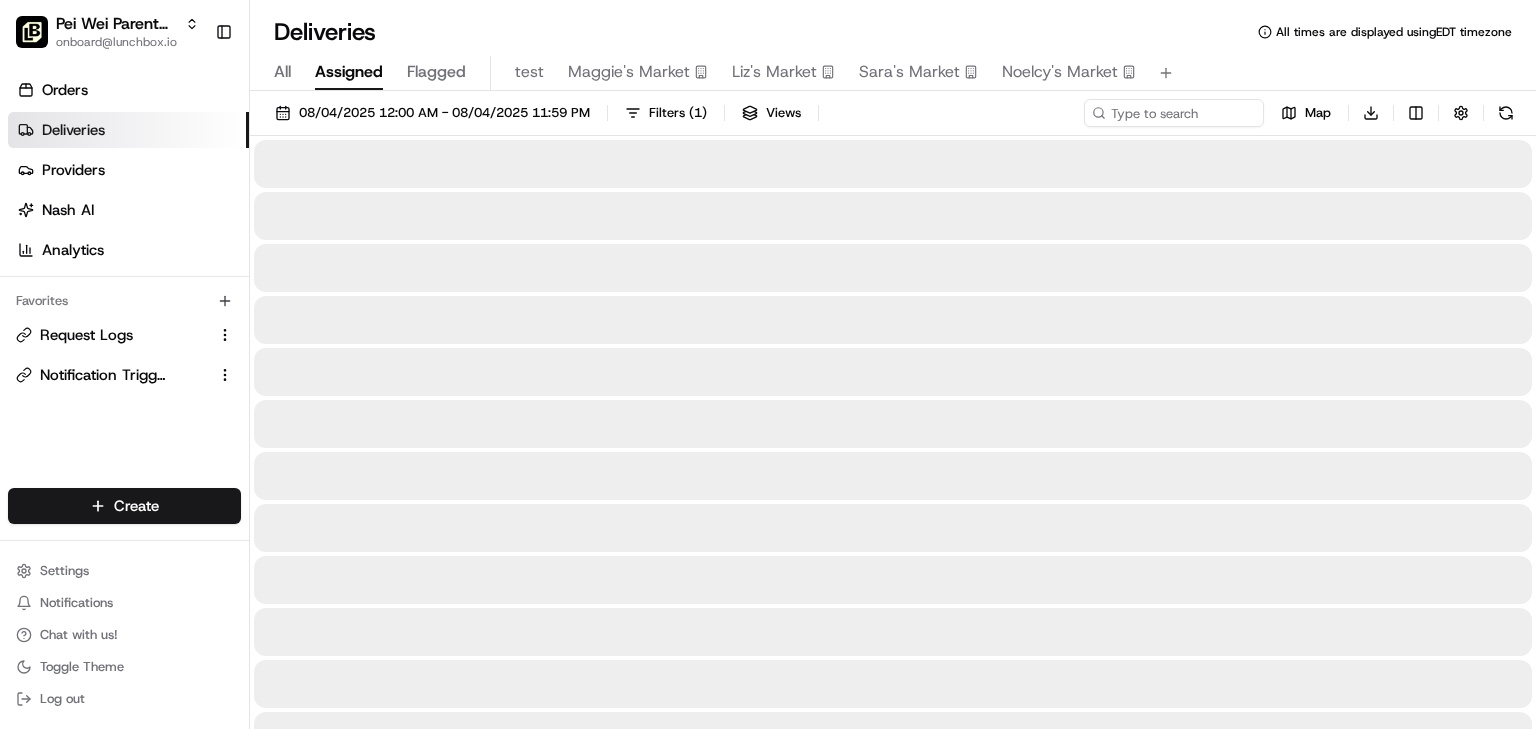 scroll, scrollTop: 0, scrollLeft: 0, axis: both 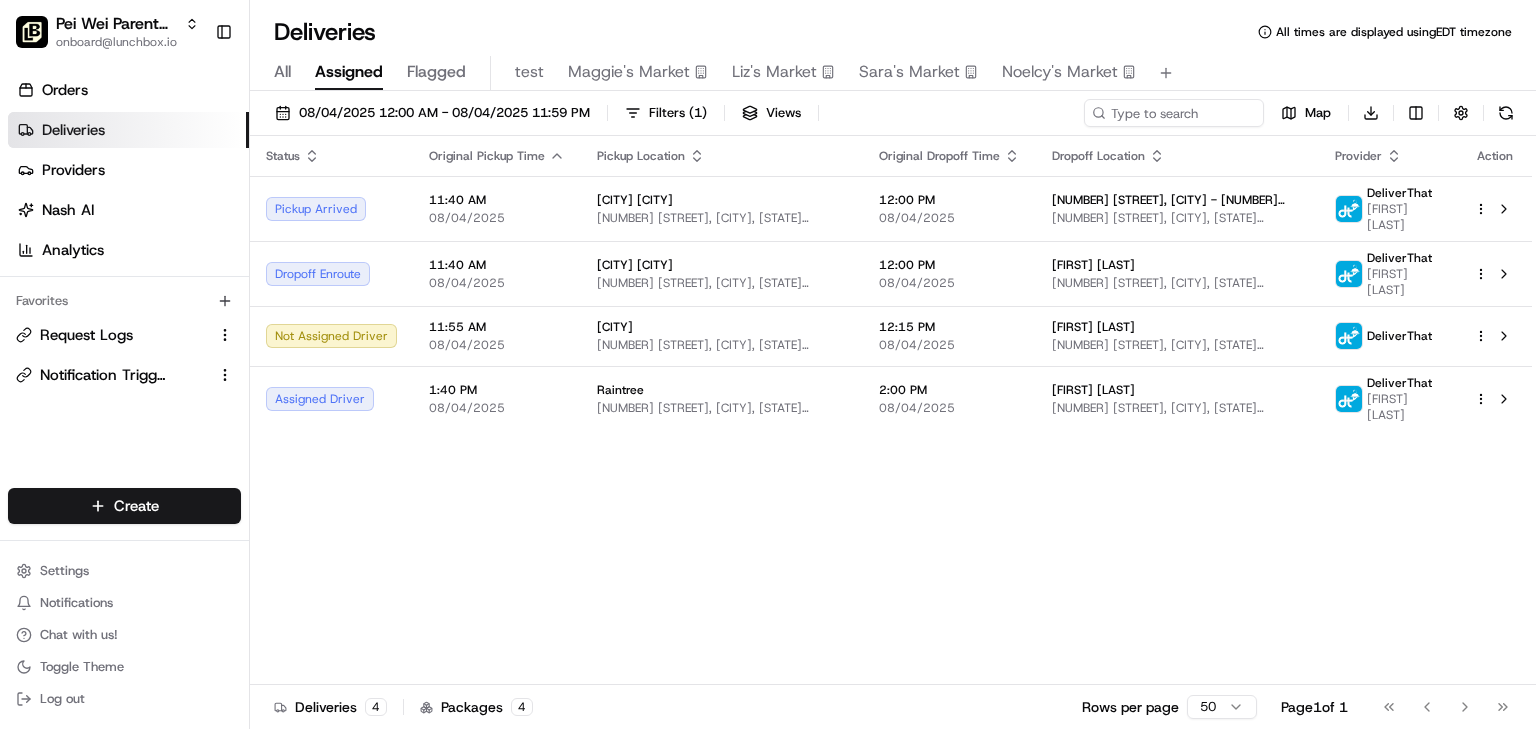 click on "Status Original Pickup Time Pickup Location Original Dropoff Time Dropoff Location Provider Action Pickup Arrived 11:40 AM 08/04/2025 [LOCATION] [NUMBER] [STREET], [CITY], [STATE] [POSTAL_CODE], [COUNTRY] 12:00 PM 08/04/2025 [LOCATION] [NUMBER] [STREET], [CITY], [STATE] [POSTAL_CODE], [COUNTRY] DeliverThat [FIRST] [LAST] Dropoff Enroute 11:40 AM 08/04/2025 [LOCATION] [NUMBER] [STREET], [CITY], [STATE] [POSTAL_CODE], [COUNTRY] 12:00 PM 08/04/2025 [FIRST] [LAST] [NUMBER] [STREET], [CITY], [STATE] [POSTAL_CODE], [COUNTRY] DeliverThat [FIRST] [LAST] Not Assigned Driver 11:55 AM 08/04/2025 [CITY] [NUMBER] [STREET], [CITY], [STATE] [POSTAL_CODE], [COUNTRY] 12:15 PM 08/04/2025 [FIRST] [LAST] [NUMBER] [STREET], [CITY], [STATE] [POSTAL_CODE], [COUNTRY] DeliverThat Assigned Driver 1:40 PM 08/04/2025 [LOCATION] [NUMBER] [STREET], [CITY], [STATE] [POSTAL_CODE], [COUNTRY] 2:00 PM 08/04/2025 [FIRST] [LAST] [NUMBER] [STREET], [CITY], [STATE] [POSTAL_CODE], [COUNTRY] DeliverThat [FIRST] [LAST]" at bounding box center (891, 410) 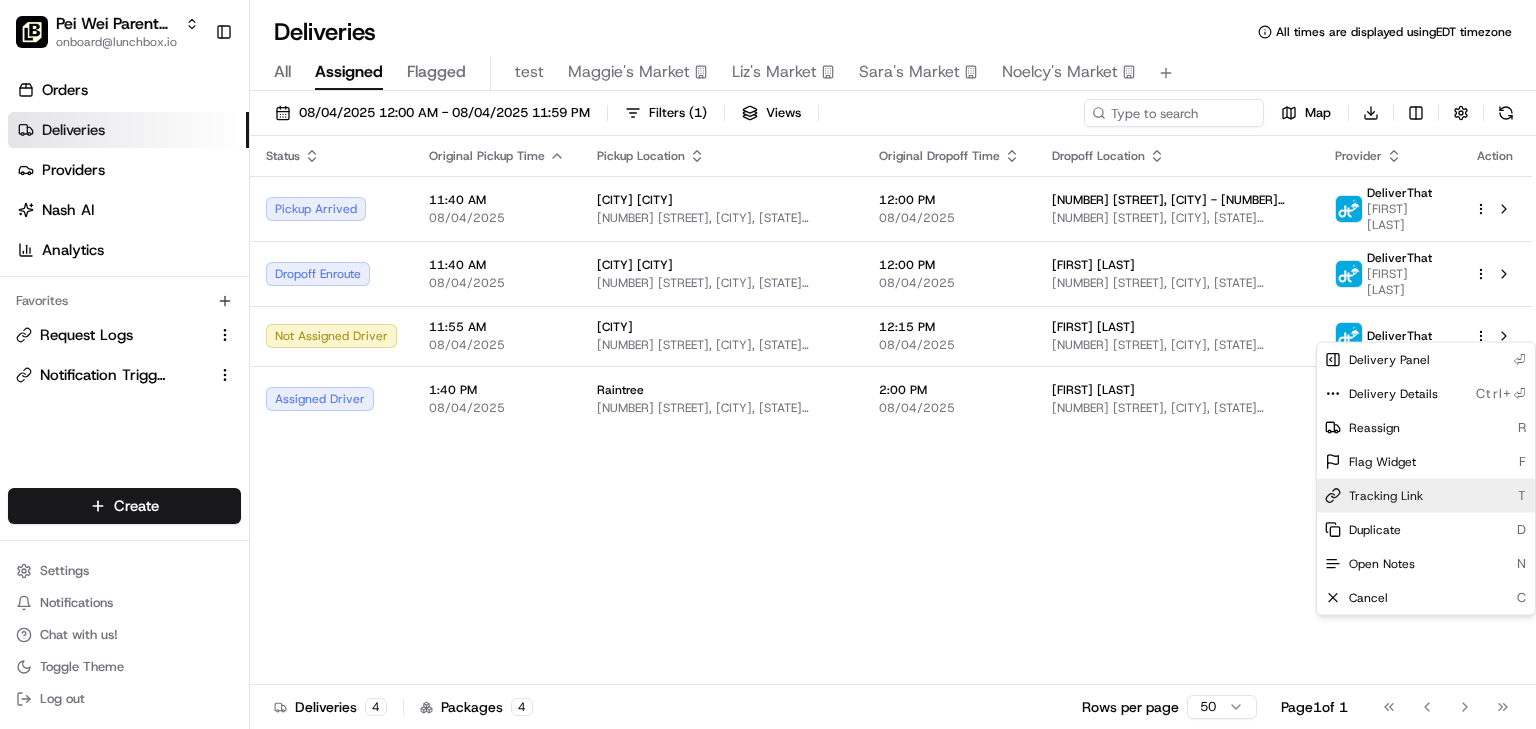 click on "Tracking Link" at bounding box center (1386, 496) 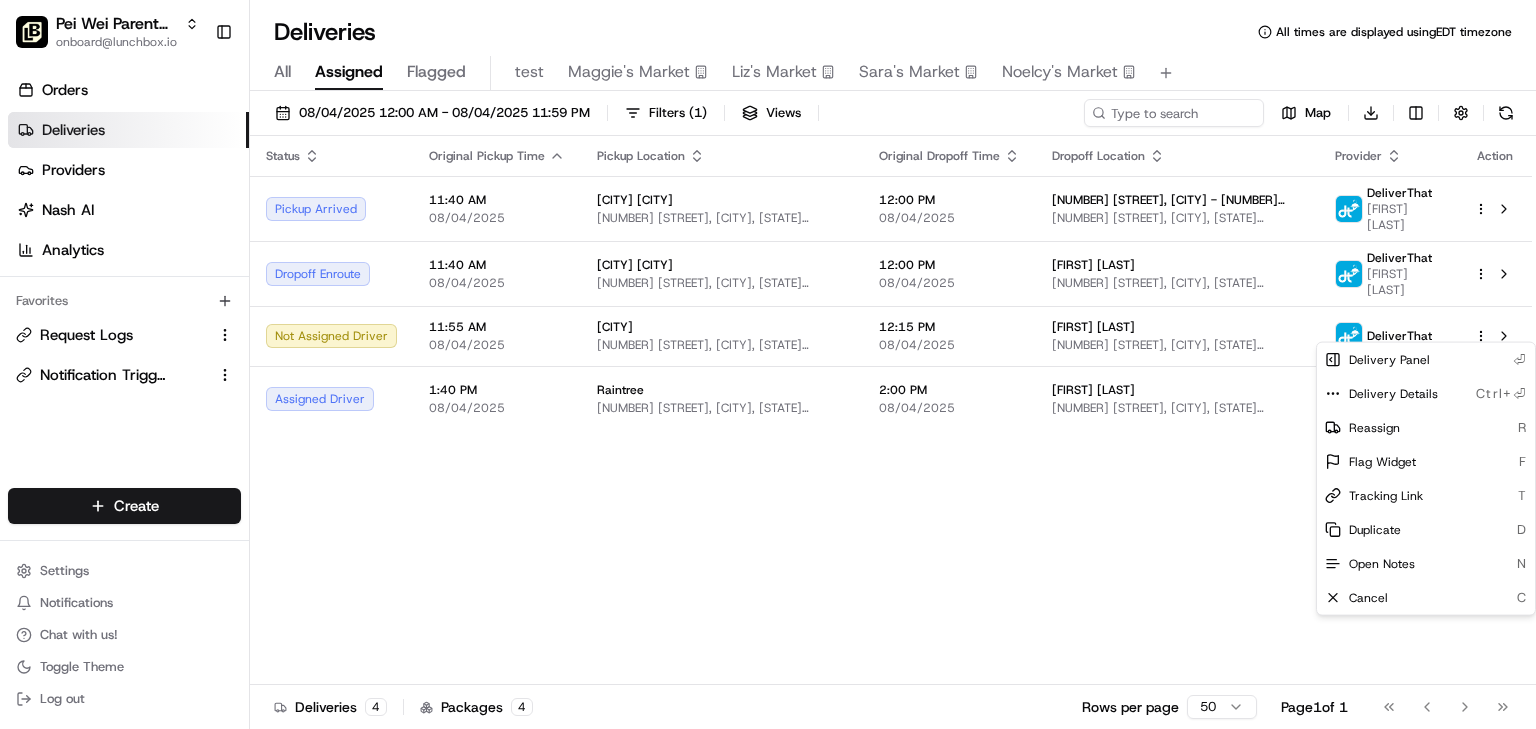 click on "Pei Wei Parent Org onboard@lunchbox.io Toggle Sidebar Orders Deliveries Providers Nash AI Analytics Favorites Request Logs Notification Triggers Main Menu Members & Organization Organization Users Roles Preferences Customization Tracking Orchestration Automations Dispatch Strategy Locations Pickup Locations Dropoff Locations Billing Billing Refund Requests Integrations Notification Triggers Webhooks API Keys Request Logs Create Settings Notifications Chat with us! Toggle Theme Log out Deliveries All times are displayed using  EDT   timezone All Assigned Flagged test Maggie's Market Liz's Market Sara's Market Noelcy's Market 08/04/2025 12:00 AM - 08/04/2025 11:59 PM Filters ( 1 ) Views Map Download Status Original Pickup Time Pickup Location Original Dropoff Time Dropoff Location Provider Action Pickup Arrived 11:40 AM 08/04/2025 Countrywood Memphis 2257 N Germantown Pkwy, Cordova, TN 38016, USA 12:00 PM 08/04/2025 Stern Cardio- 1st office on right DeliverThat Kathy Ruiz Dropoff Enroute 1:40 PM" at bounding box center (768, 364) 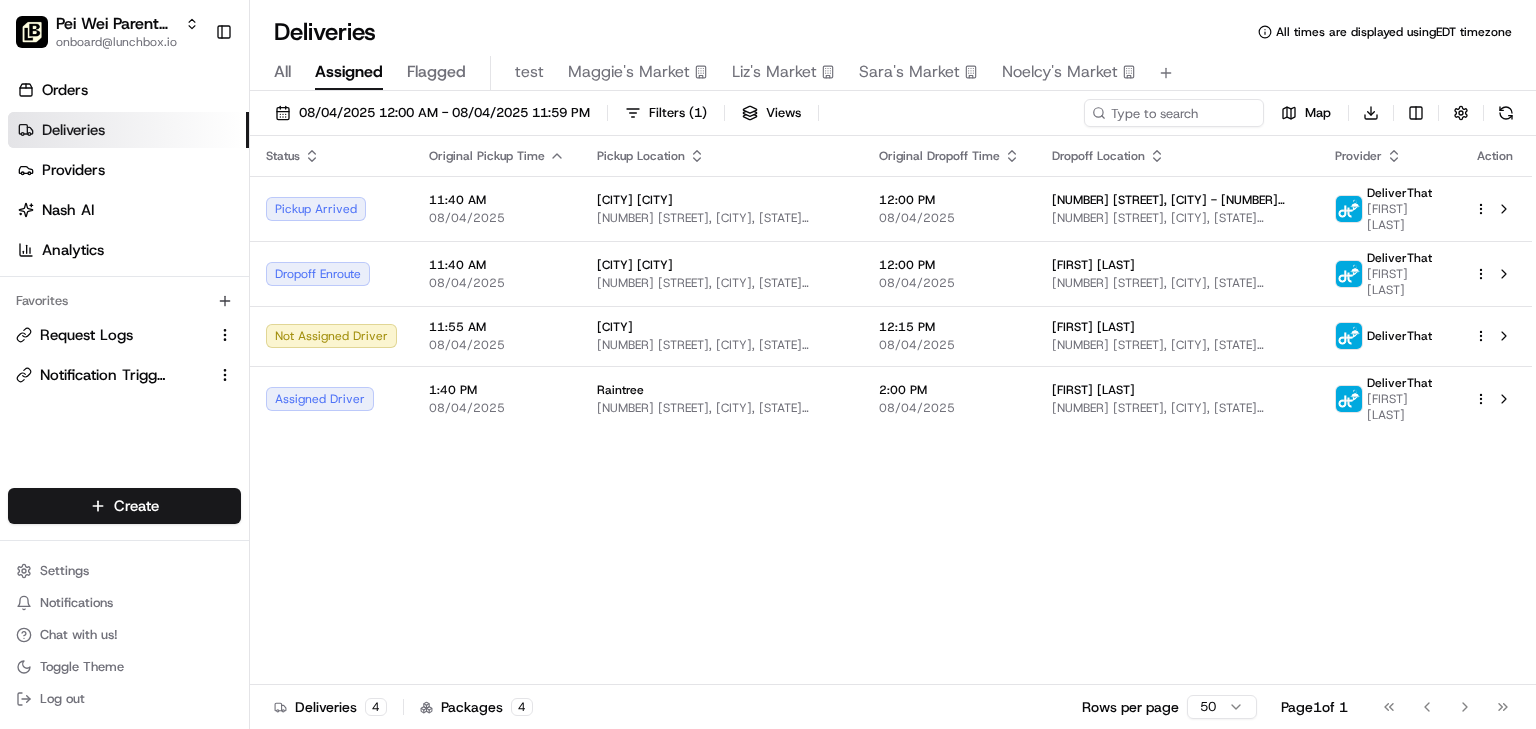 click on "Status Original Pickup Time Pickup Location Original Dropoff Time Dropoff Location Provider Action Pickup Arrived 11:40 AM 08/04/2025 [STREET], [CITY], [STATE] [POSTAL_CODE], USA 12:00 PM 08/04/2025 [STREET], [CITY], [STATE], USA DeliverThat [LAST] Dropoff Enroute 11:40 AM 08/04/2025 [STREET], [CITY], [STATE], USA 12:00 PM 08/04/2025 [LAST] [STREET], [CITY], [STATE], USA DeliverThat [LAST] Not Assigned Driver 11:55 AM 08/04/2025 [CITY] [POSTAL_CODE], USA 12:15 PM 08/04/2025 [LAST] [STREET], [CITY], [STATE], USA DeliverThat Assigned Driver 1:40 PM 08/04/2025 [STREET], [CITY], [STATE], USA 2:00 PM 08/04/2025 [LAST] [STREET], [CITY], [STATE], USA DeliverThat [LAST]" at bounding box center [891, 410] 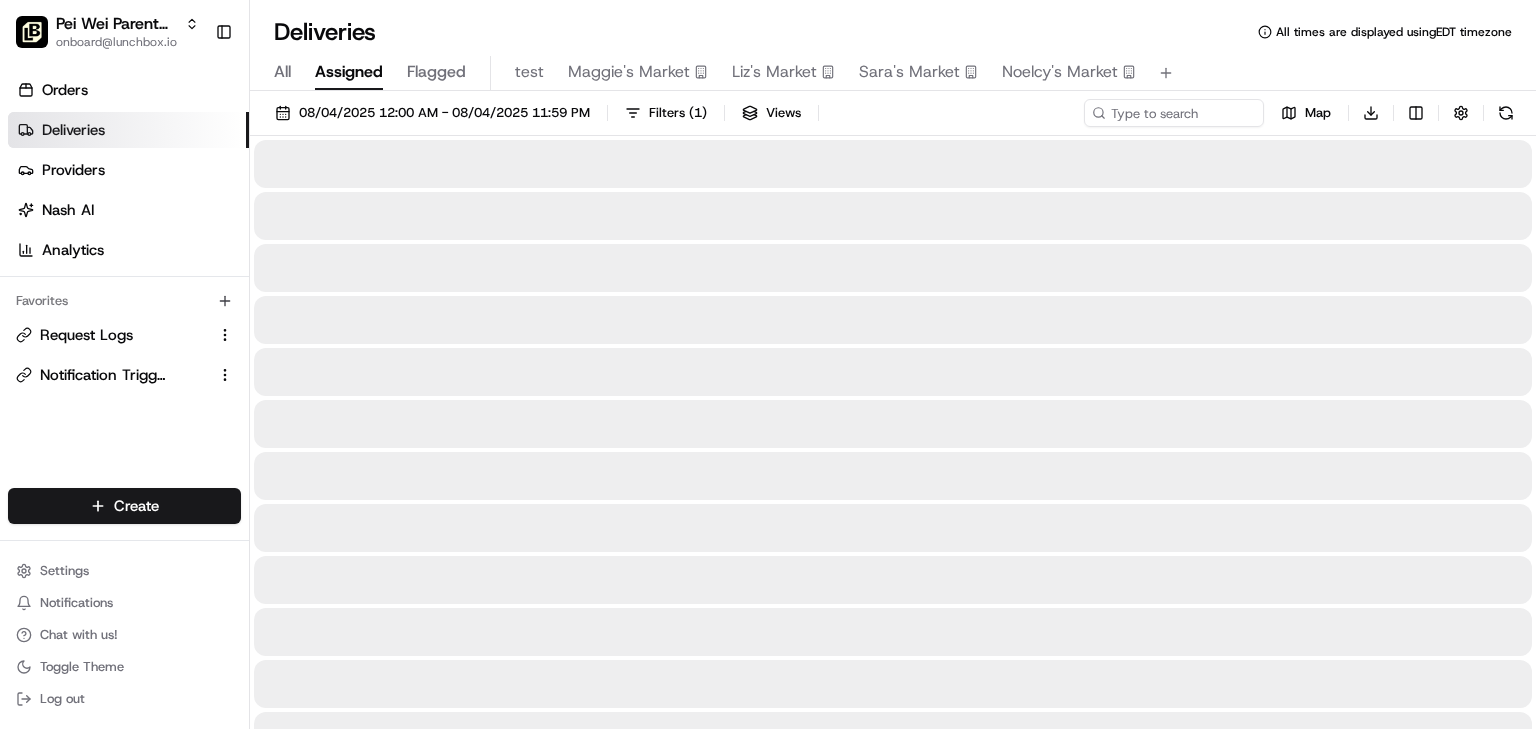 scroll, scrollTop: 0, scrollLeft: 0, axis: both 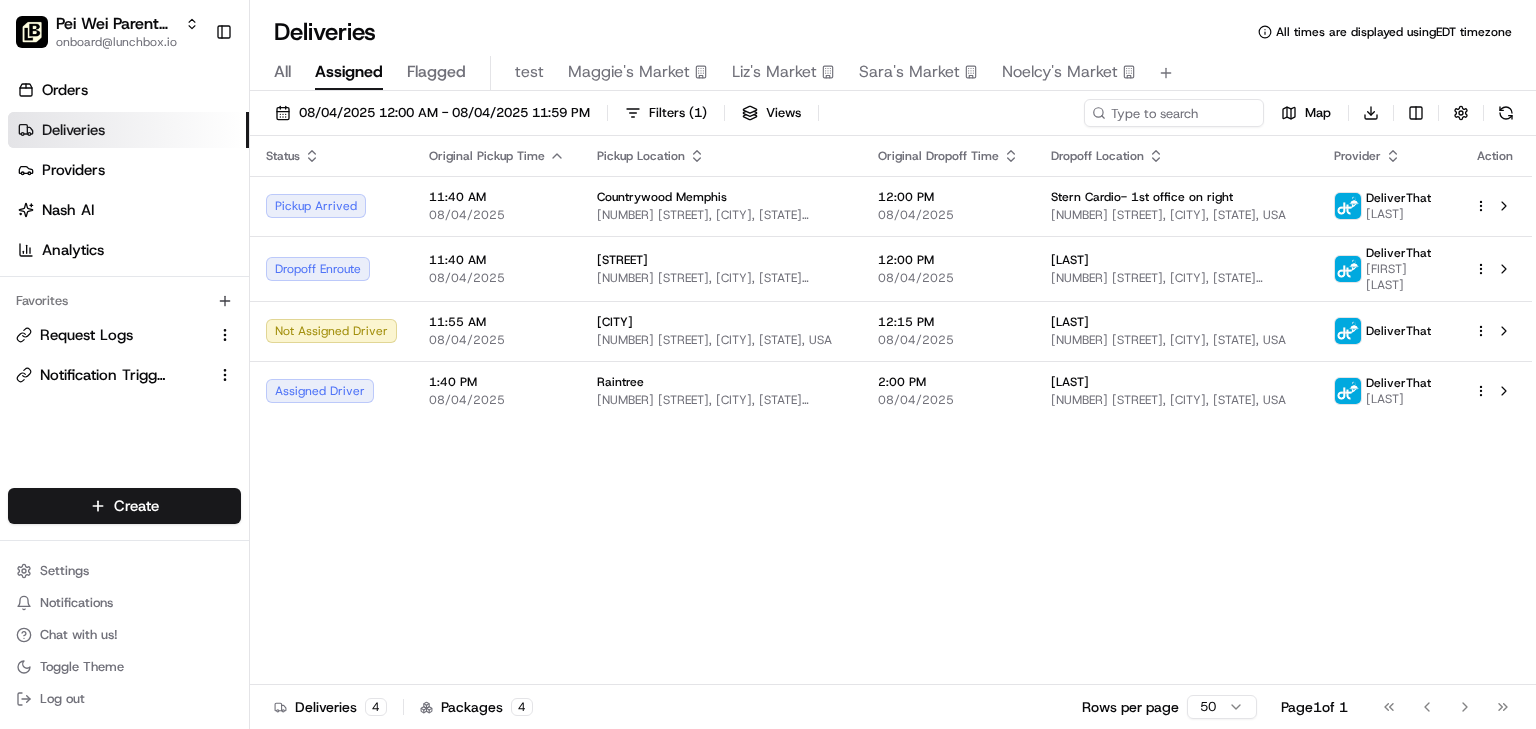 click on "Status Original Pickup Time Pickup Location Original Dropoff Time Dropoff Location Provider Action Pickup Arrived 11:40 AM 08/04/2025 [STREET], [CITY], [STATE] [POSTAL_CODE], USA 12:00 PM 08/04/2025 [STREET], [CITY], [STATE], USA DeliverThat [LAST] Dropoff Enroute 11:40 AM 08/04/2025 [STREET], [CITY], [STATE], USA 12:00 PM 08/04/2025 [LAST] [STREET], [CITY], [STATE], USA DeliverThat [LAST] Not Assigned Driver 11:55 AM 08/04/2025 [CITY] [POSTAL_CODE], USA 12:15 PM 08/04/2025 [LAST] [STREET], [CITY], [STATE], USA DeliverThat Assigned Driver 1:40 PM 08/04/2025 [STREET], [CITY], [STATE], USA 2:00 PM 08/04/2025 [LAST] [STREET], [CITY], [STATE], USA DeliverThat [LAST]" at bounding box center (891, 410) 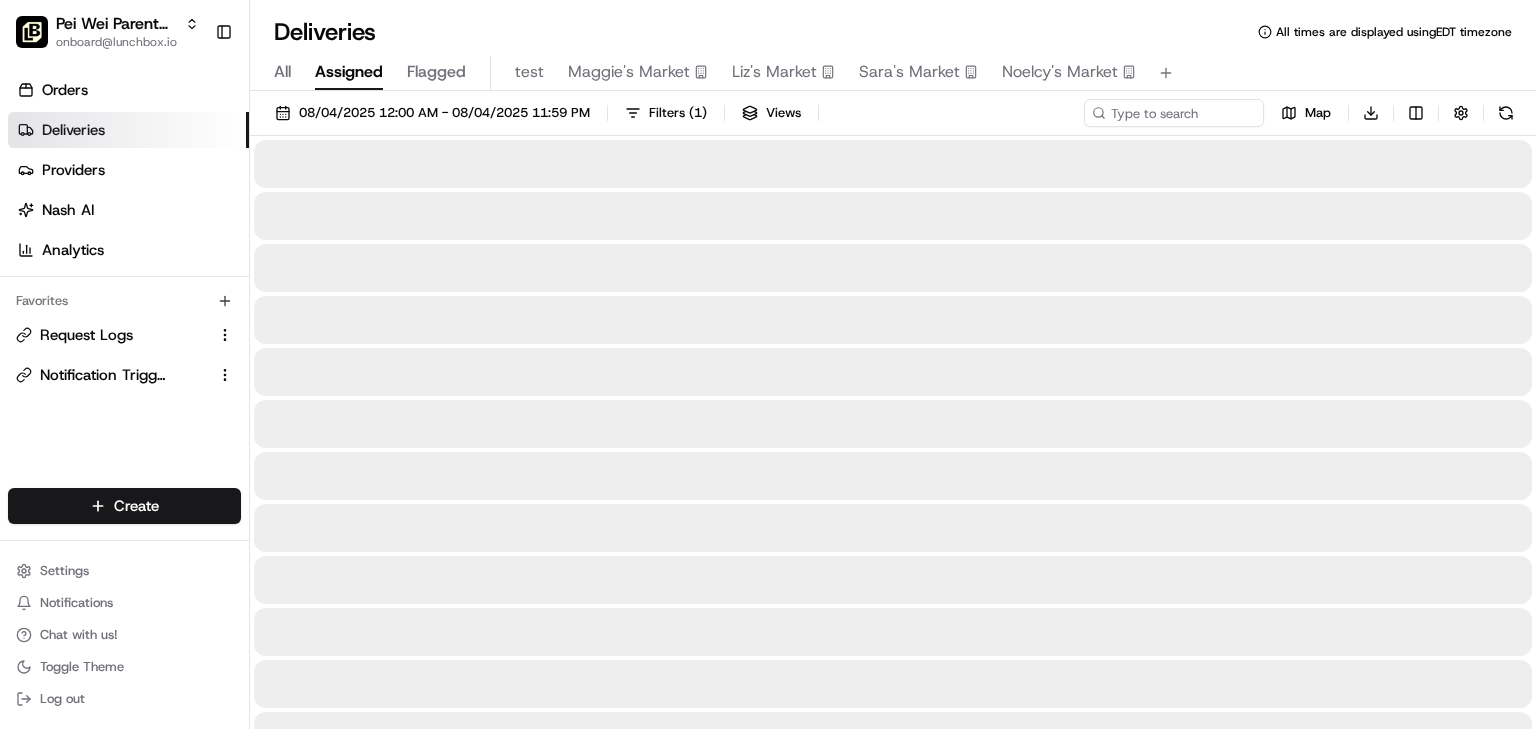 scroll, scrollTop: 0, scrollLeft: 0, axis: both 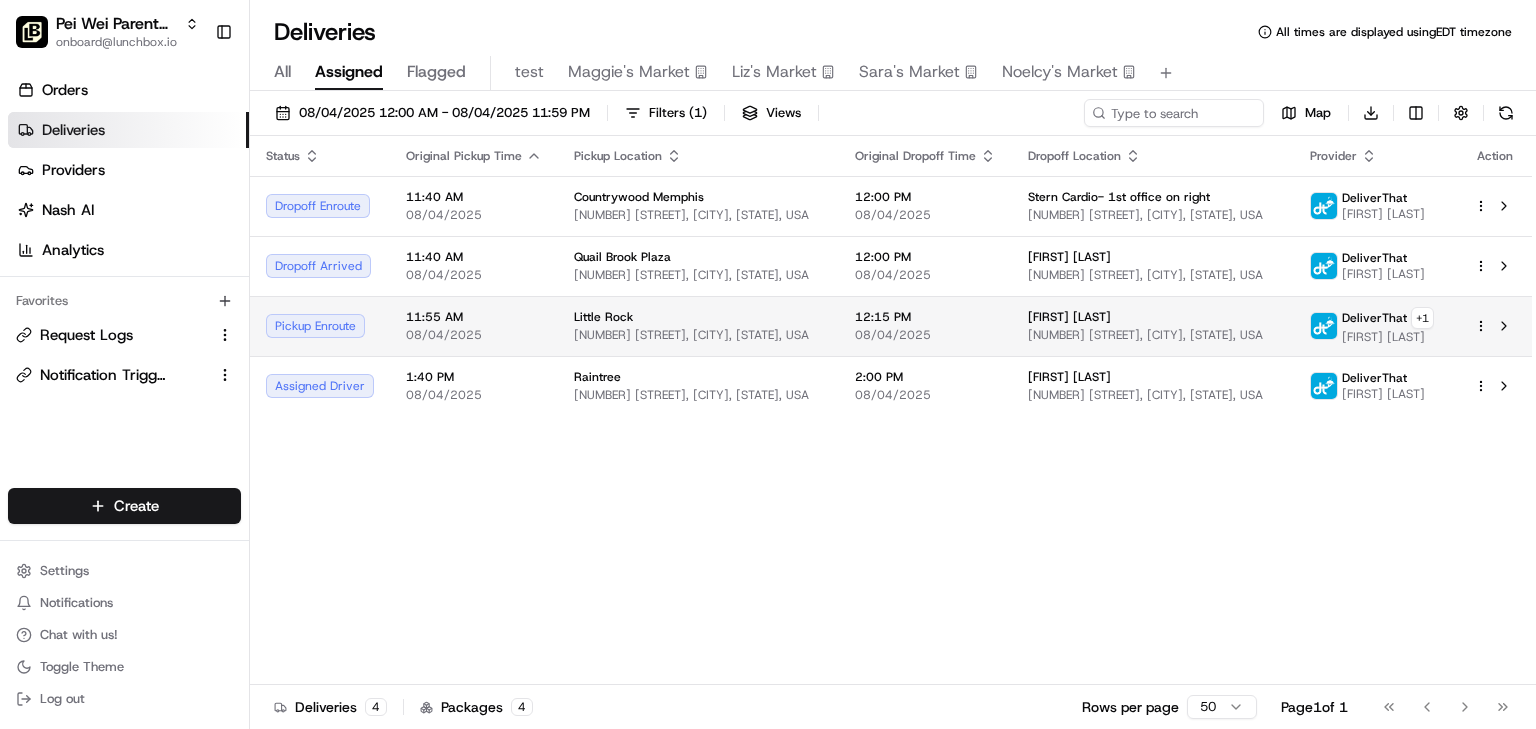 click on "[NUMBER] [STREET], [CITY], [STATE], USA" at bounding box center (698, 335) 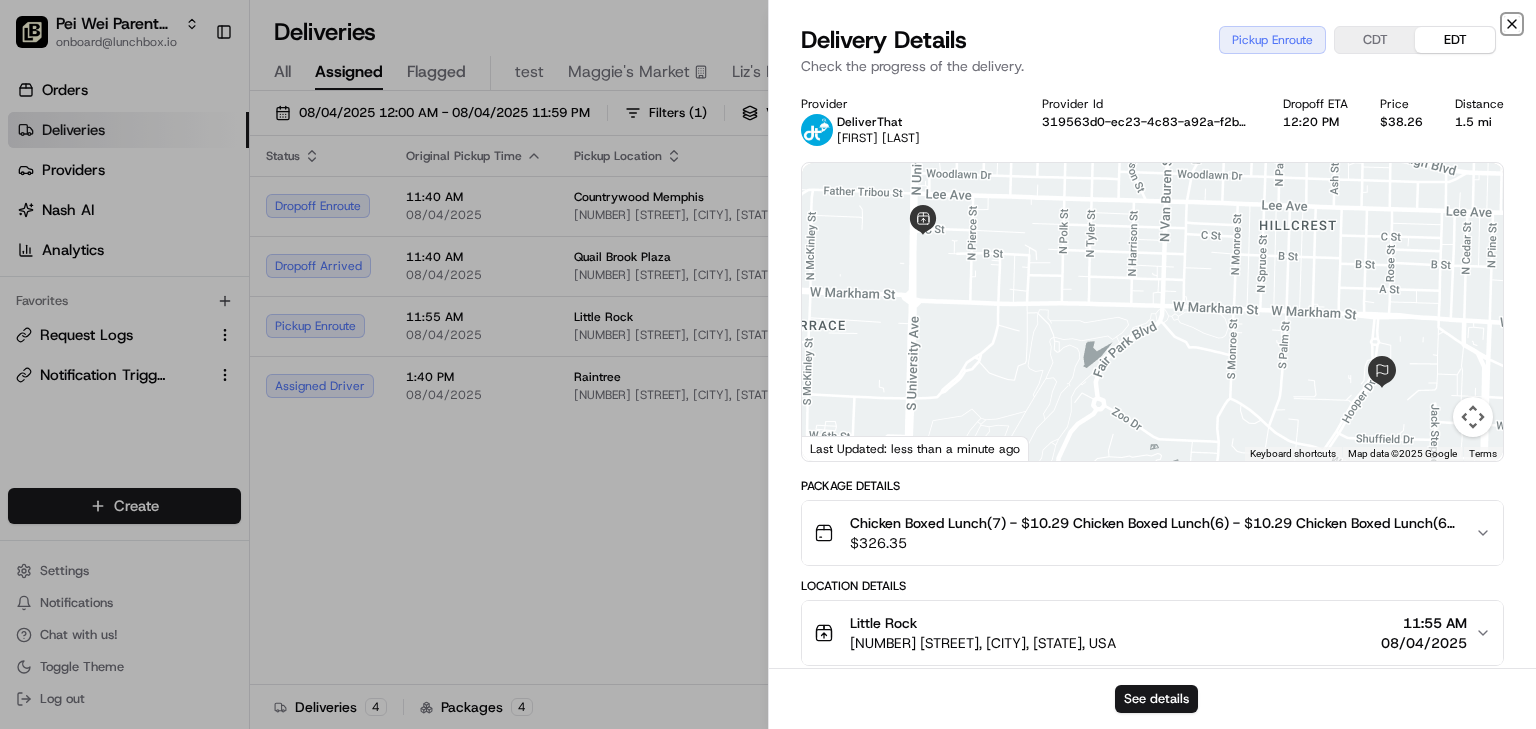 click 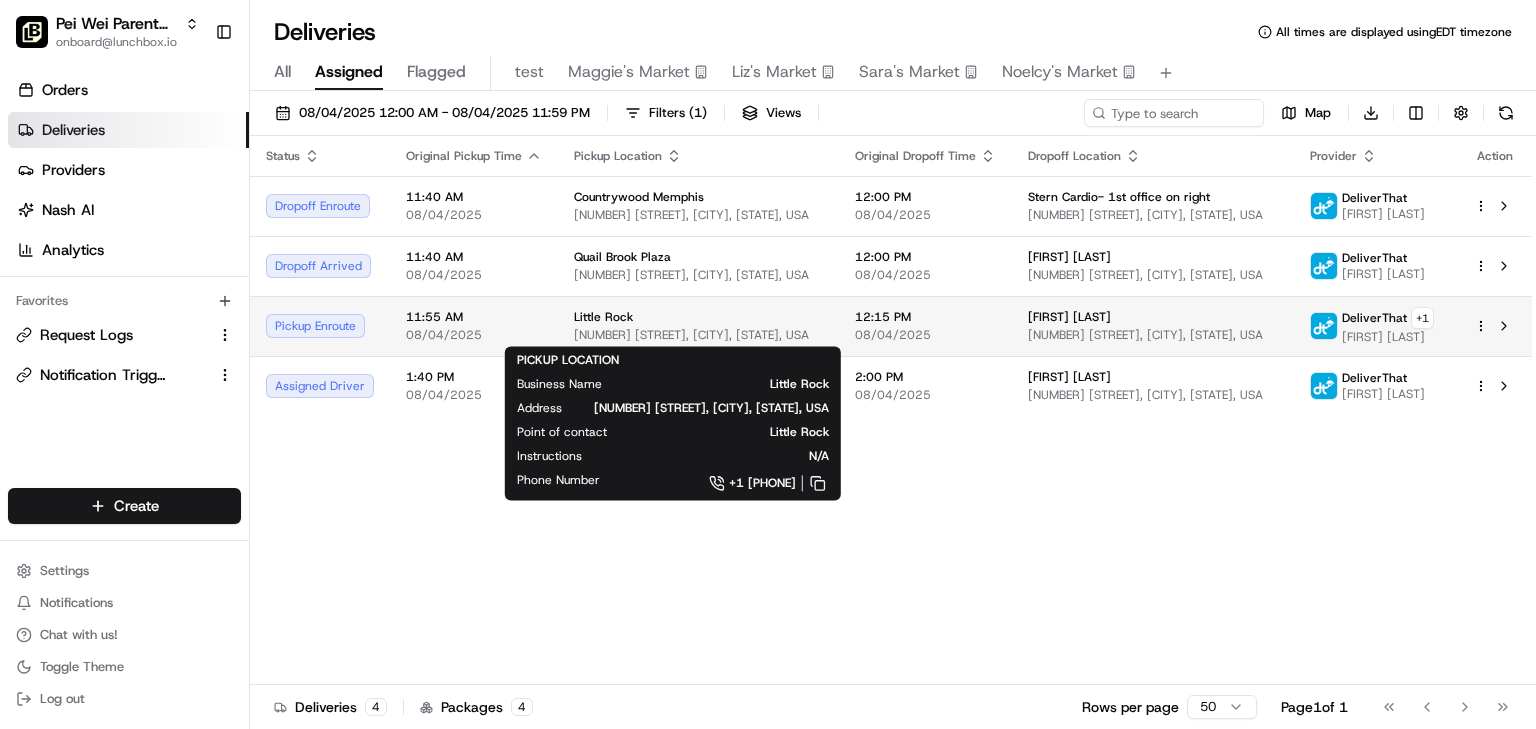 click on "Little Rock" at bounding box center [698, 317] 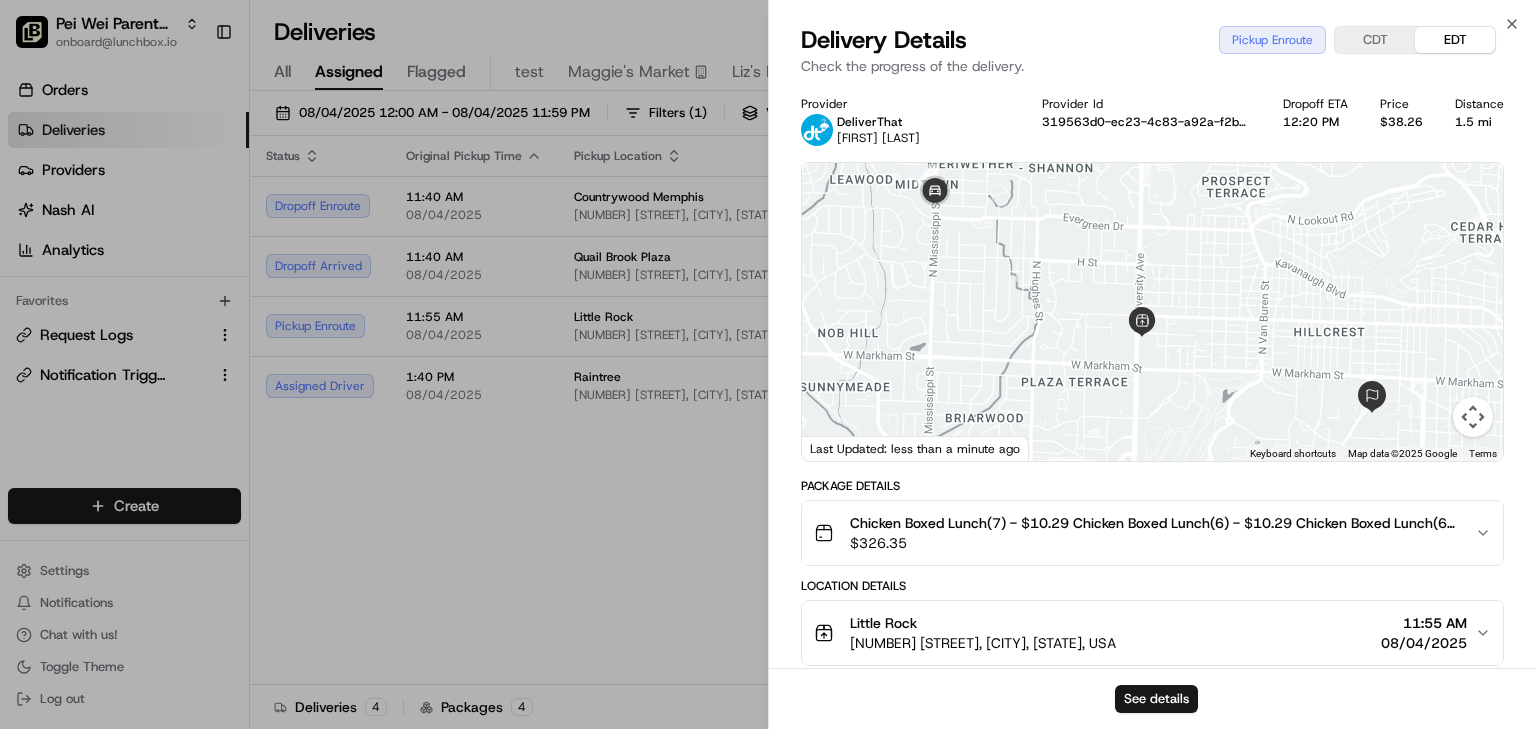 click on "CDT" at bounding box center (1375, 40) 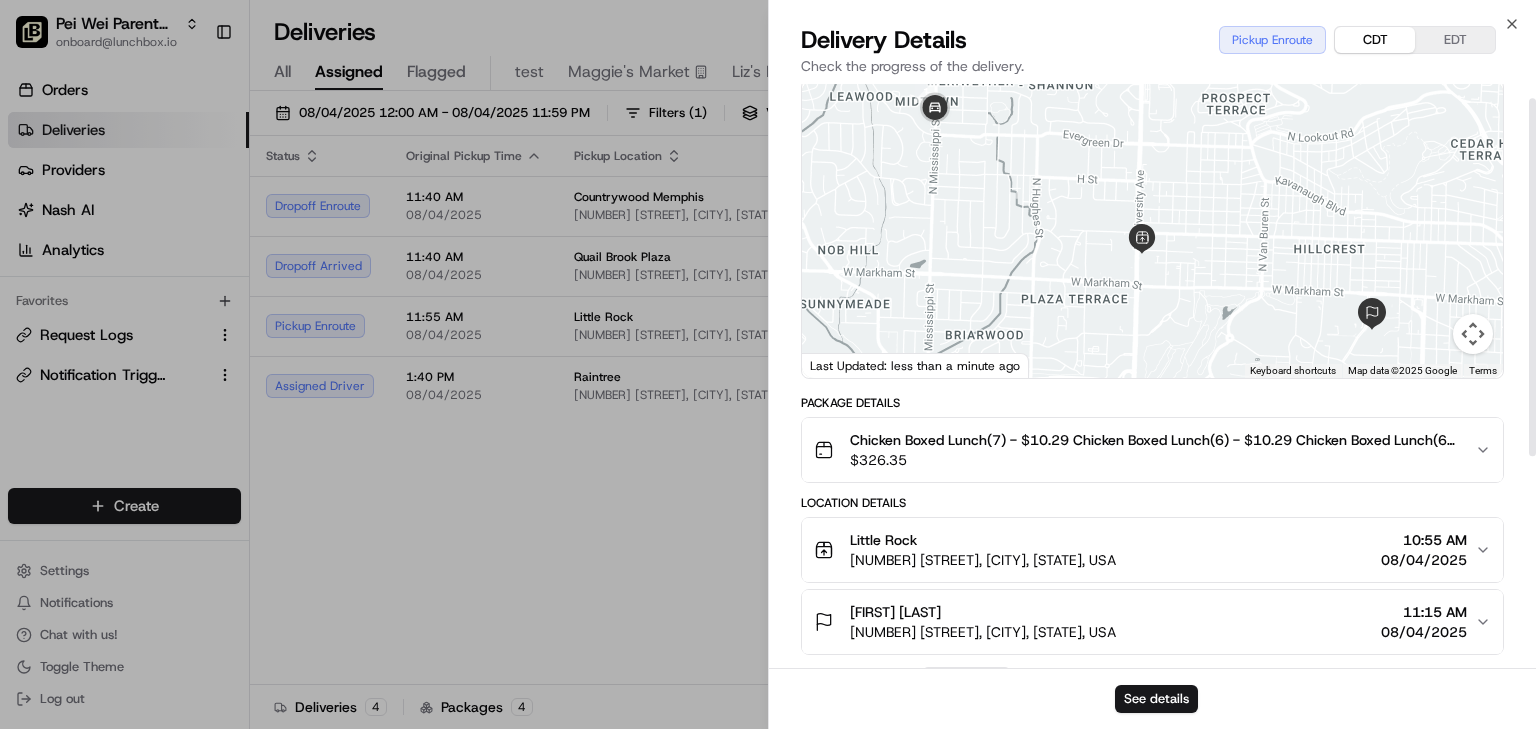 scroll, scrollTop: 160, scrollLeft: 0, axis: vertical 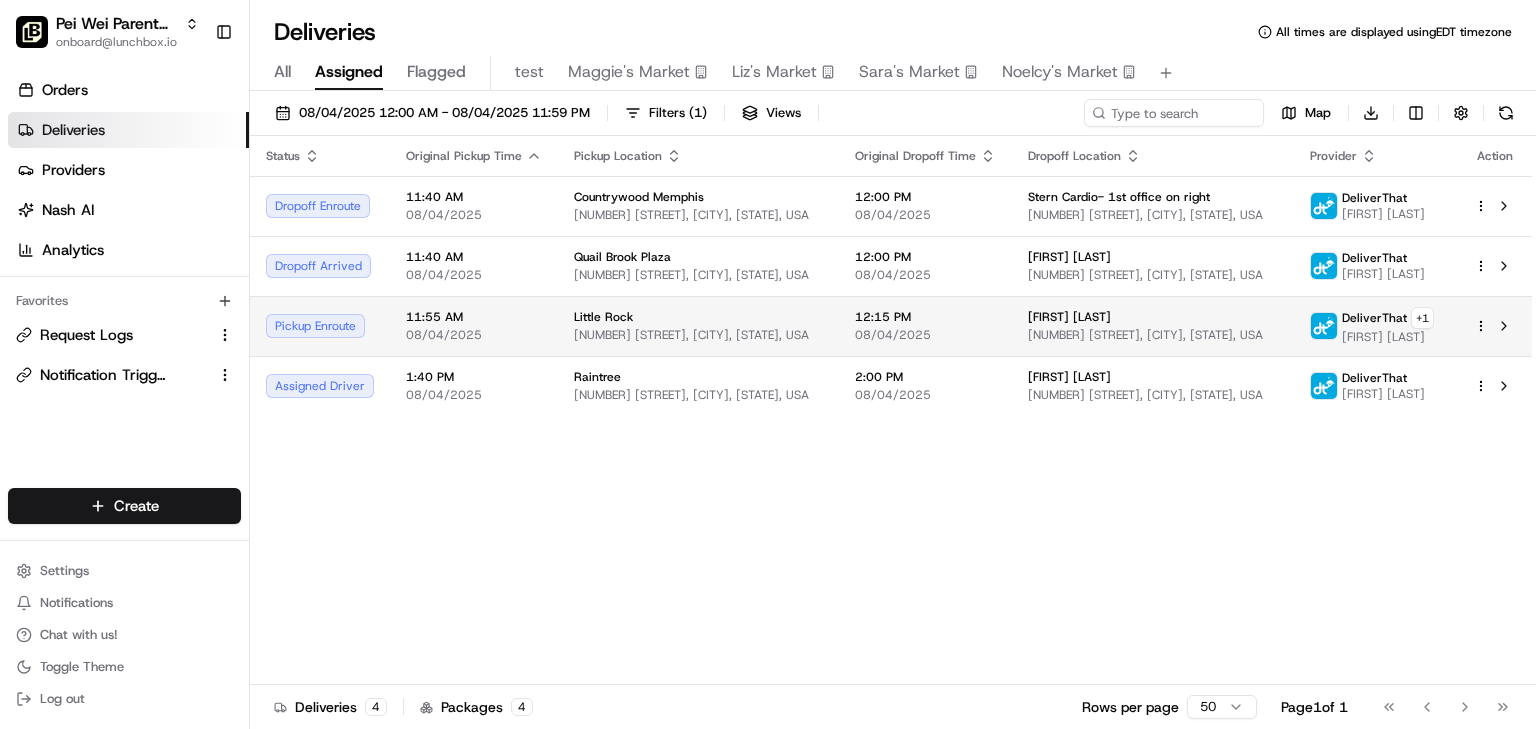 click on "Status Original Pickup Time Pickup Location Original Dropoff Time Dropoff Location Provider Action Dropoff Enroute 11:40 AM 08/04/2025 Countrywood [CITY] [NUMBER] [STREET], [CITY], [STATE], USA 12:00 PM 08/04/2025 Stern Cardio- 1st office on right DeliverThat [FIRST] [LAST] Dropoff Arrived + 1" at bounding box center [768, 364] 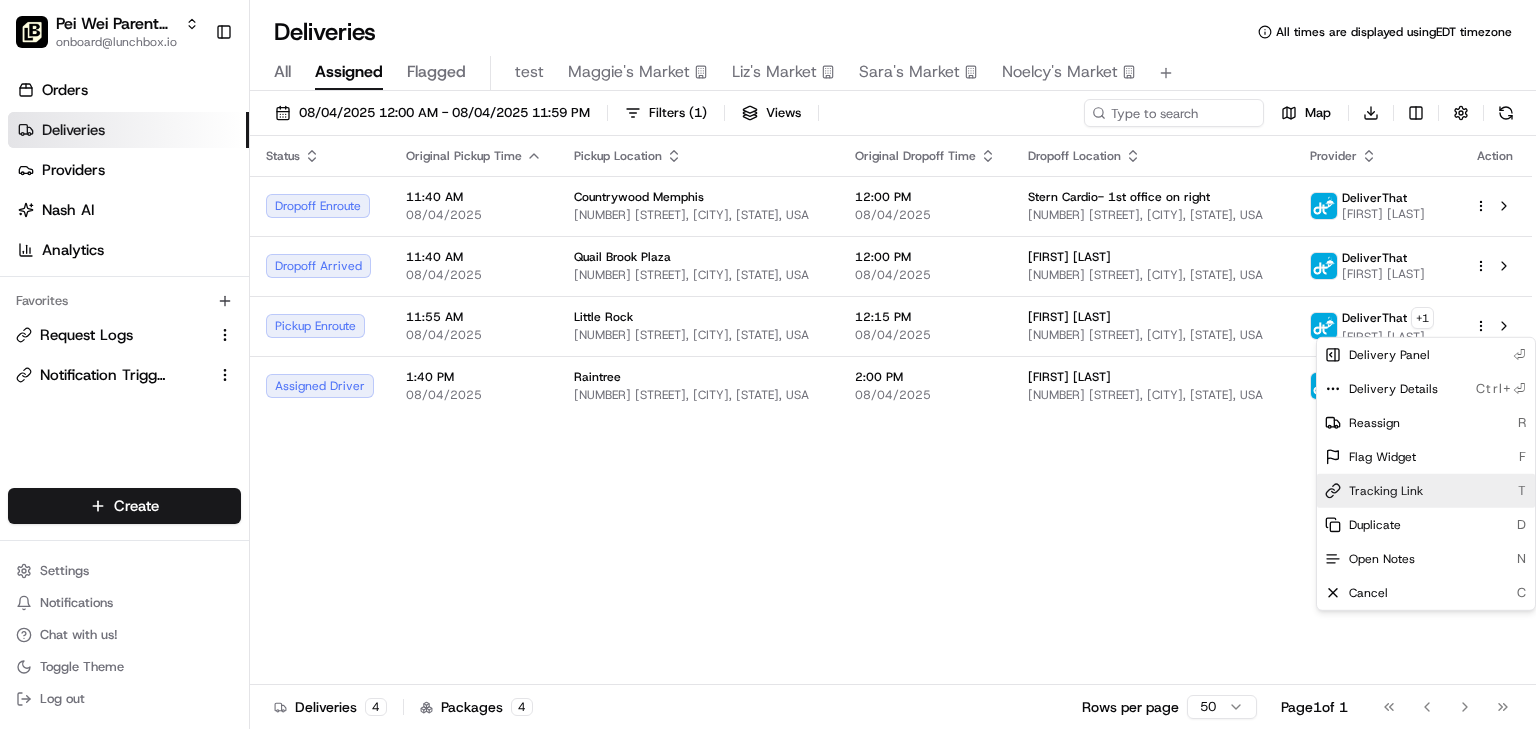click on "Tracking Link" at bounding box center [1386, 491] 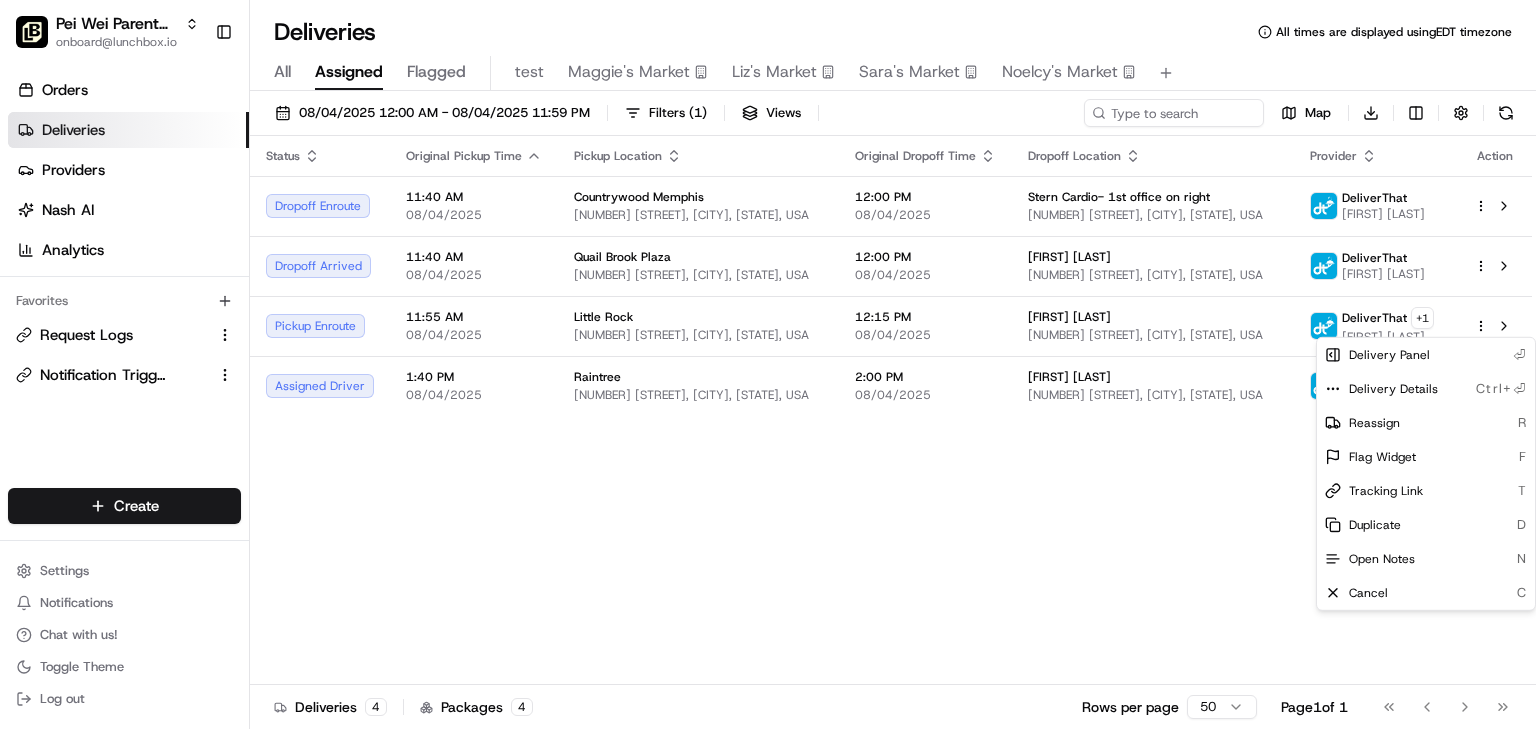 click on "Status Original Pickup Time Pickup Location Original Dropoff Time Dropoff Location Provider Action Dropoff Enroute 11:40 AM 08/04/2025 Countrywood [CITY] [NUMBER] [STREET], [CITY], [STATE], USA 12:00 PM 08/04/2025 Stern Cardio- 1st office on right DeliverThat [FIRST] [LAST] Dropoff Arrived + 1" at bounding box center [768, 364] 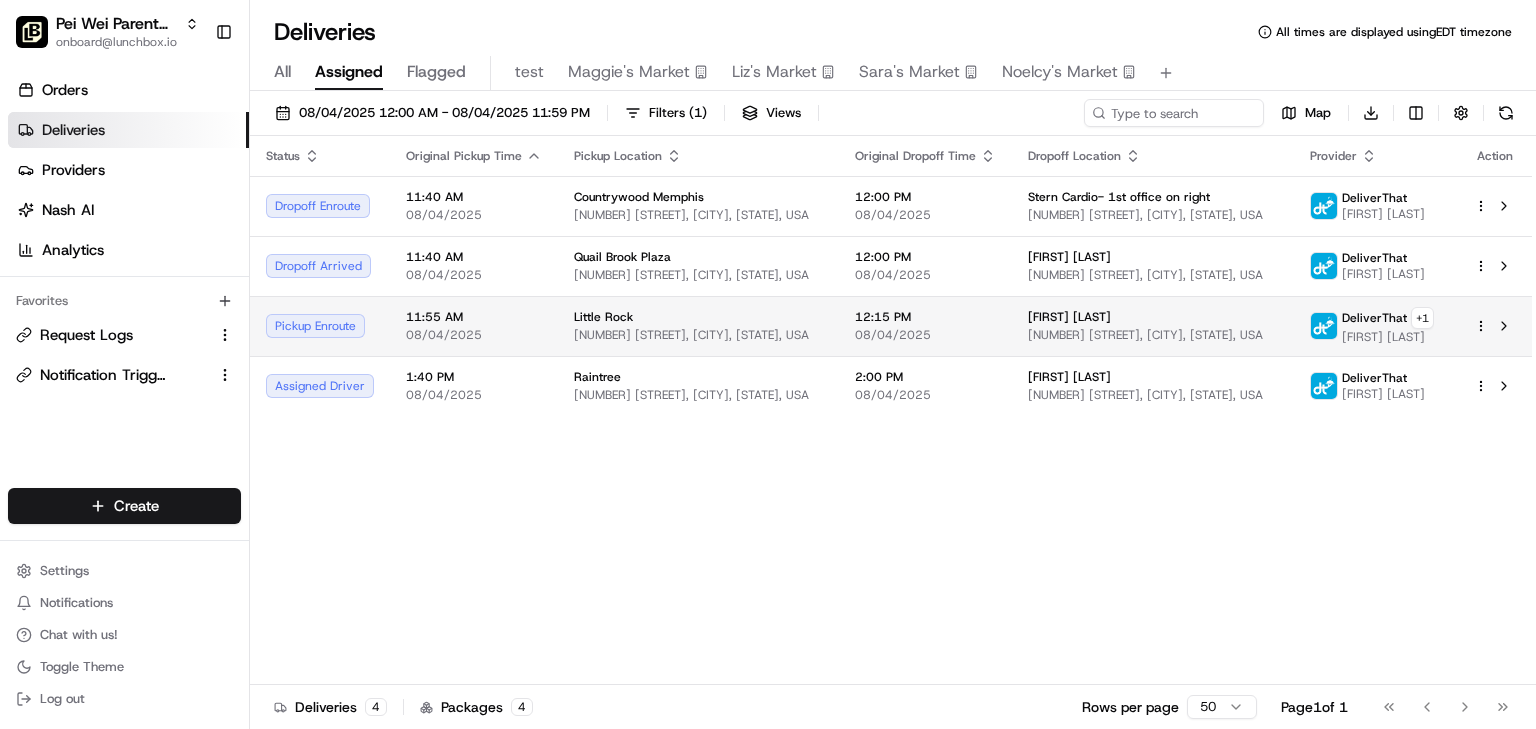 click on "Little Rock" at bounding box center [698, 317] 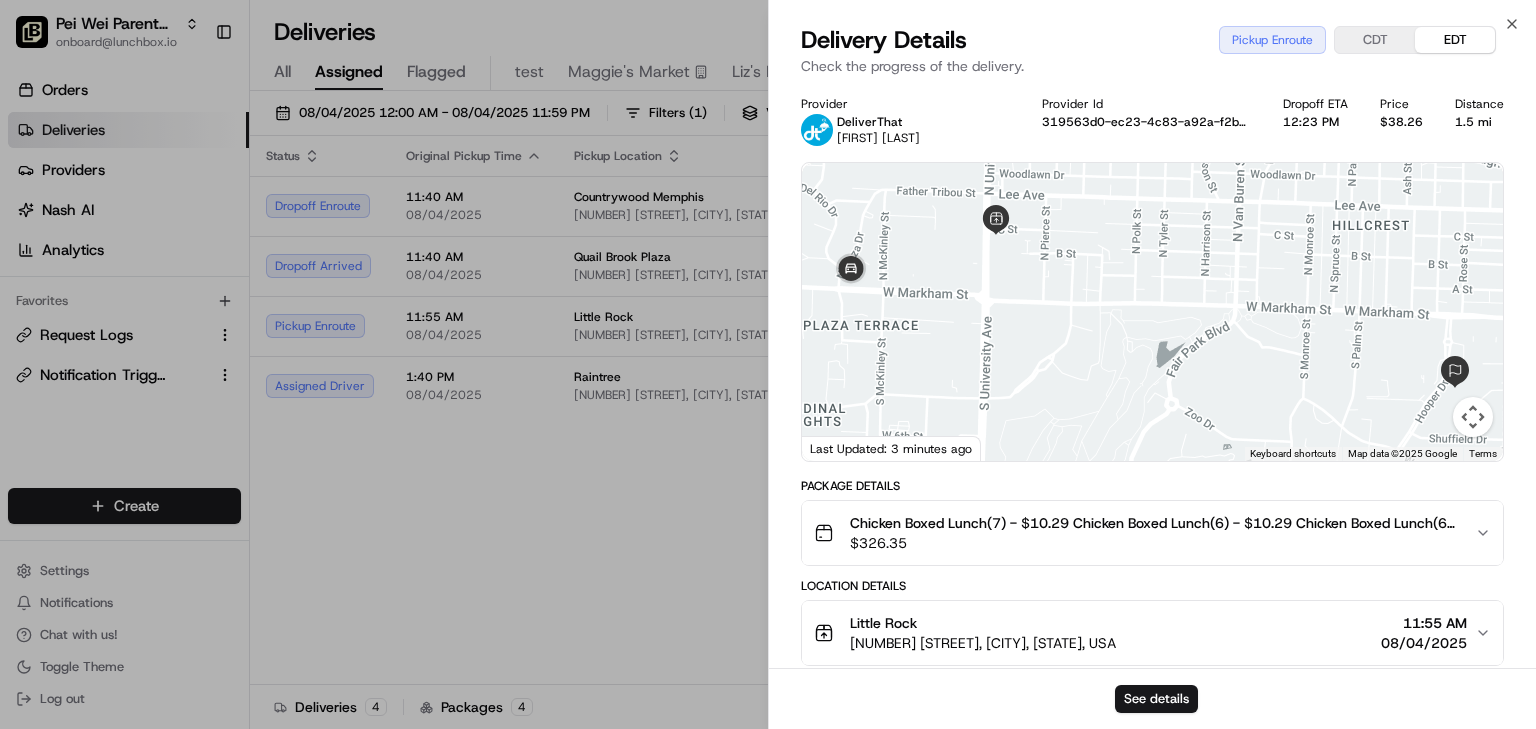 scroll, scrollTop: 370, scrollLeft: 0, axis: vertical 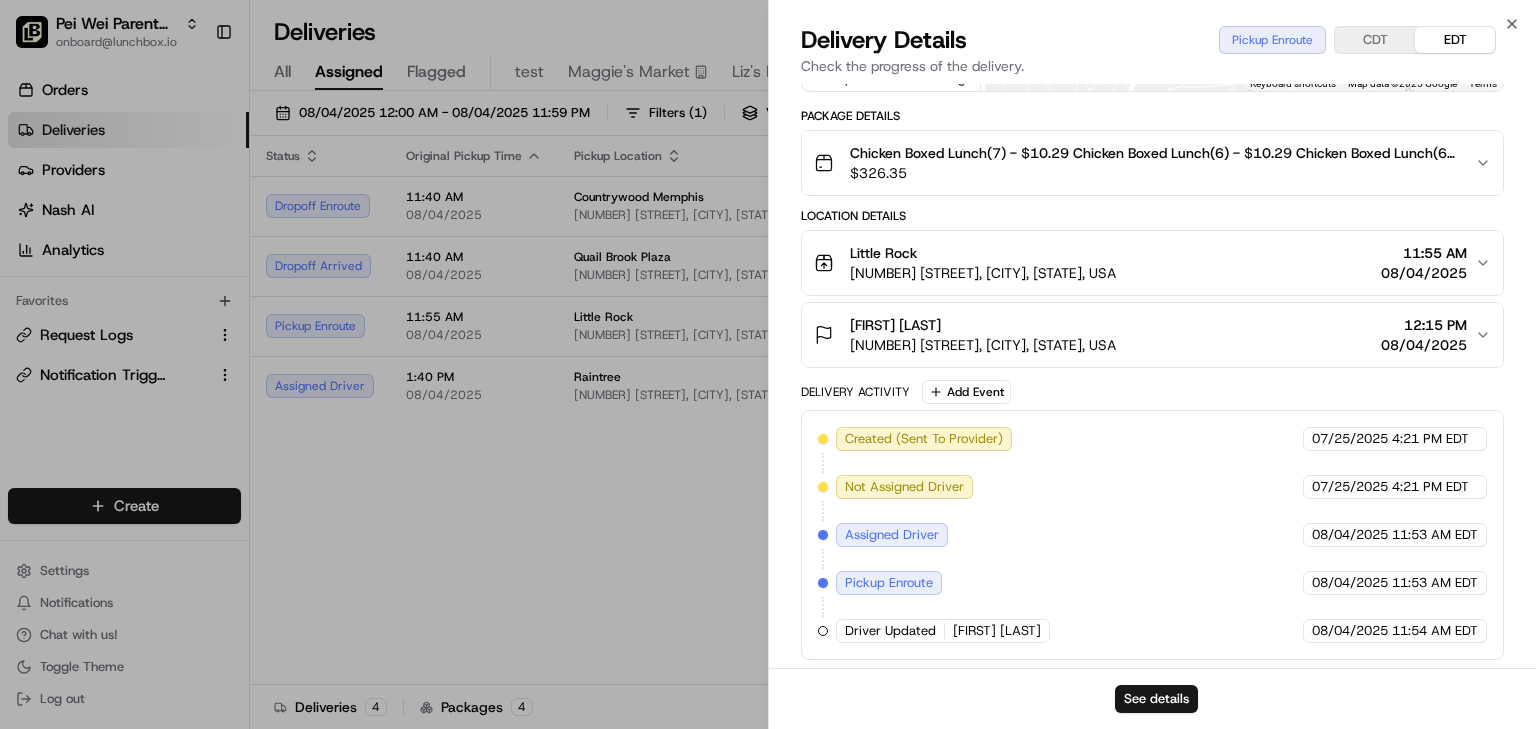 click on "CDT" at bounding box center (1375, 40) 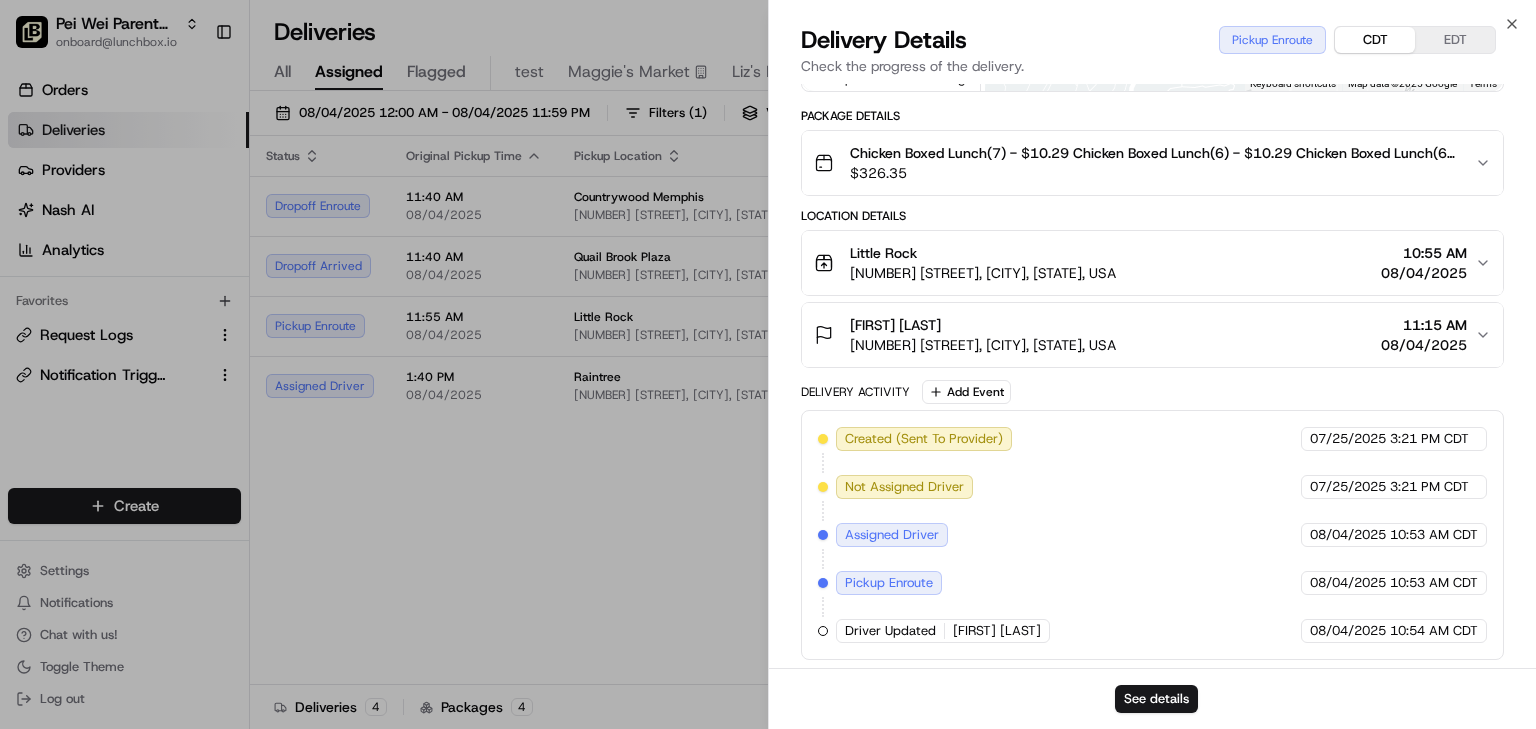 click on "[FIRST] [LAST] [NUMBER] [STREET], [CITY], [STATE], USA 11:15 AM 08/04/2025" at bounding box center (1144, 335) 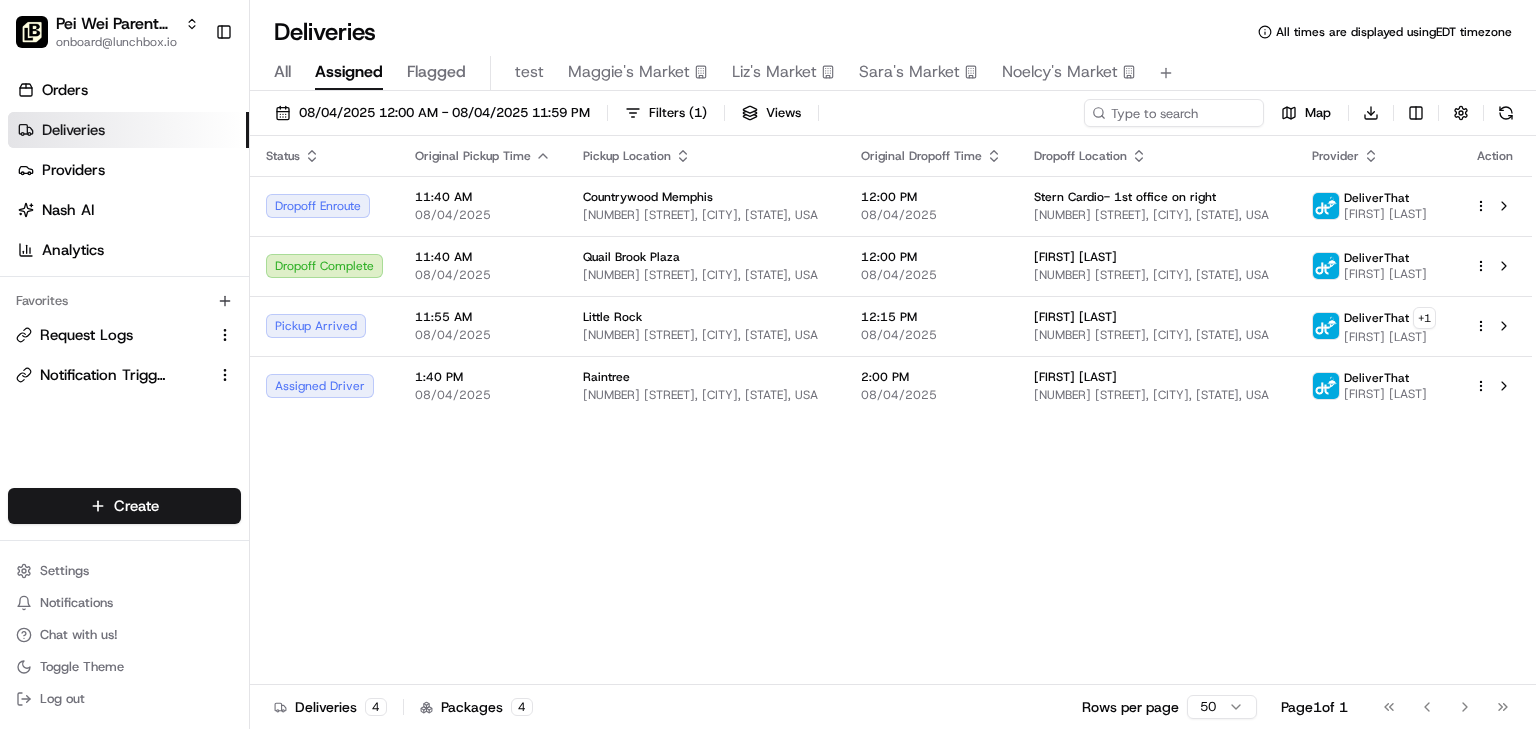 click on "Status Original Pickup Time Pickup Location Original Dropoff Time Dropoff Location Provider Action Dropoff Enroute 11:40 AM 08/04/2025 Countrywood [CITY] [NUMBER] [STREET], [CITY], [STATE], USA 12:00 PM 08/04/2025 Stern Cardio- 1st office on right [NUMBER] [STREET], [CITY], [STATE], USA DeliverThat [FIRST] [LAST] Dropoff Complete 11:40 AM 08/04/2025 Quail Brook Plaza [NUMBER] [STREET], [CITY], [STATE], USA 12:00 PM 08/04/2025 [FIRST] [LAST] [NUMBER] [STREET], [CITY], [STATE], USA DeliverThat + 1 [FIRST] [LAST] Pickup Arrived 11:55 AM 08/04/2025 Little Rock [NUMBER] [STREET], [CITY], [STATE], USA 12:15 PM 08/04/2025 [FIRST] [LAST] [NUMBER] [STREET], [CITY], [STATE], USA DeliverThat + 1 [FIRST] [LAST] Assigned Driver 1:40 PM 08/04/2025 Raintree [NUMBER] [STREET], [CITY], [STATE], USA 2:00 PM 08/04/2025 [FIRST] [LAST] [NUMBER] [STREET], [CITY], [STATE], USA DeliverThat [FIRST] [LAST]" at bounding box center [891, 410] 